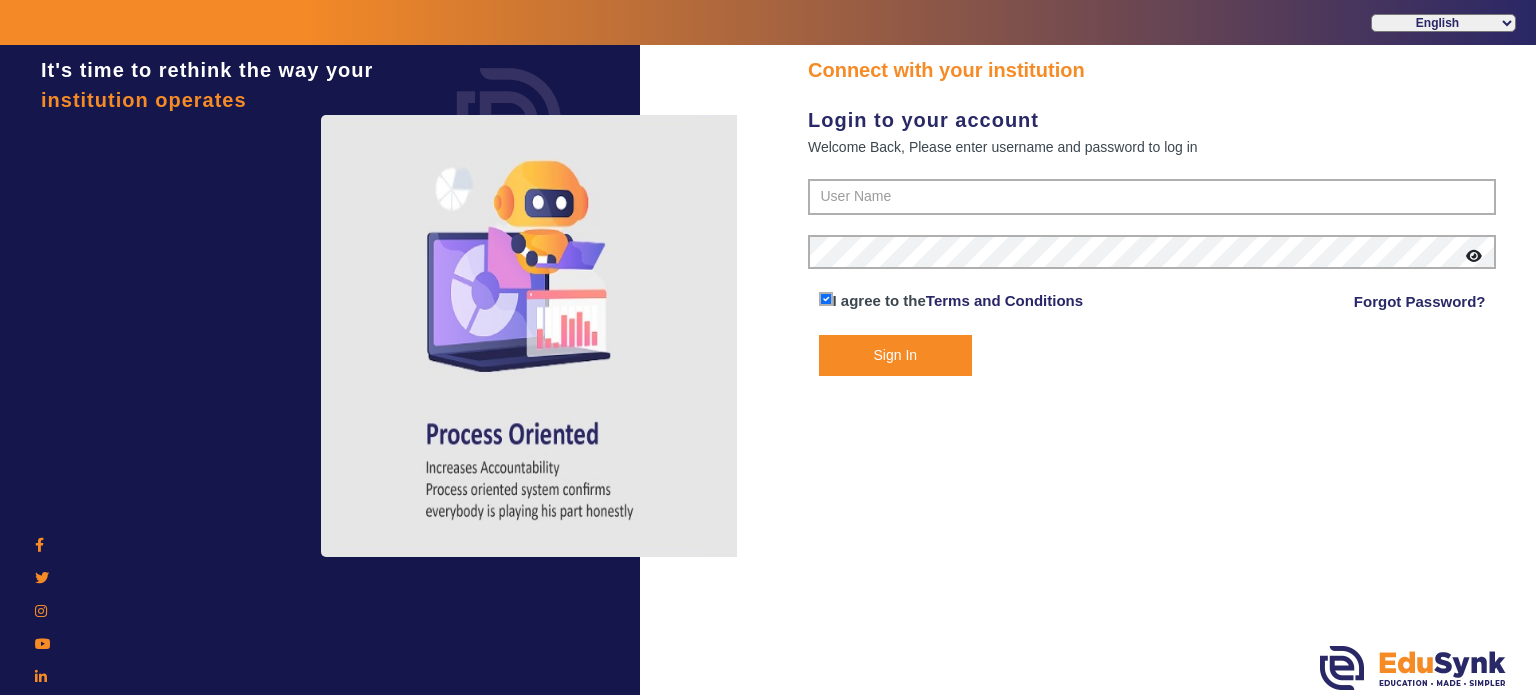 scroll, scrollTop: 0, scrollLeft: 0, axis: both 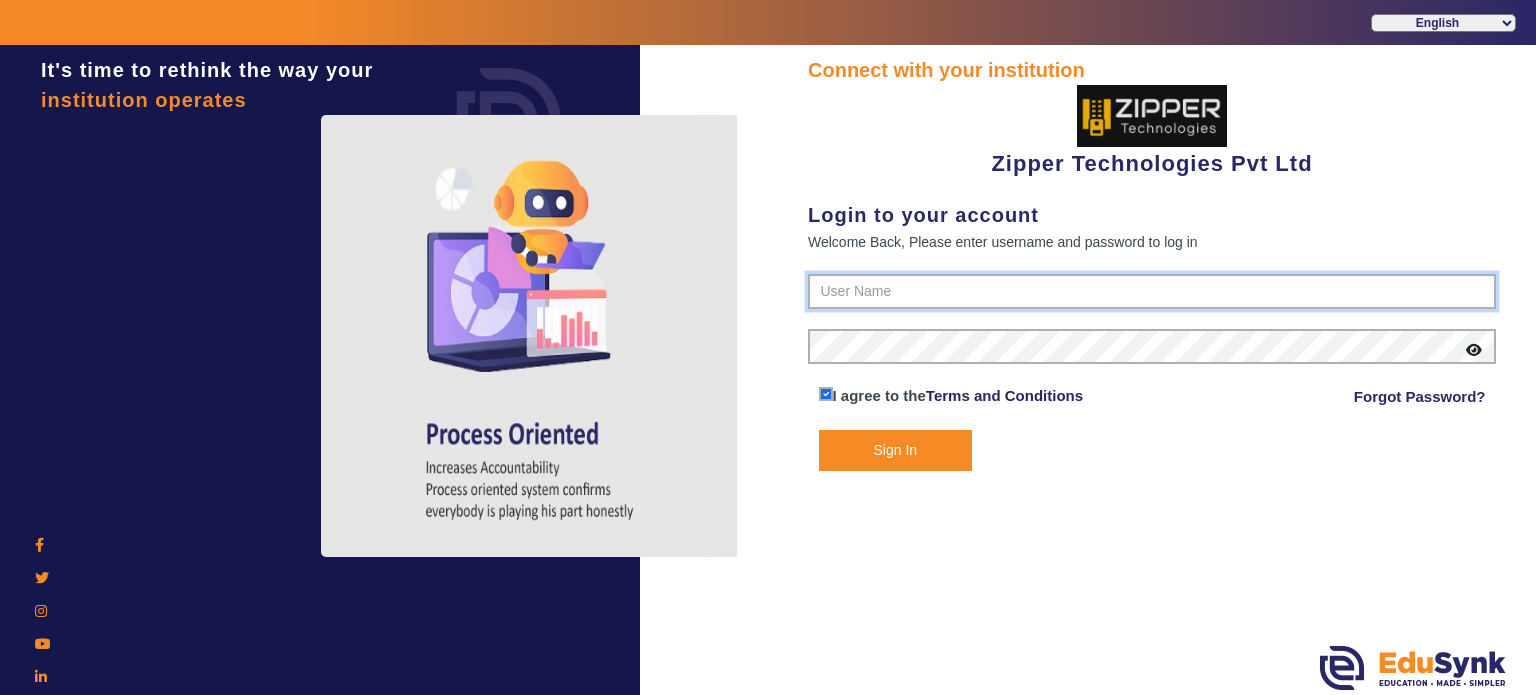 type on "1008790000" 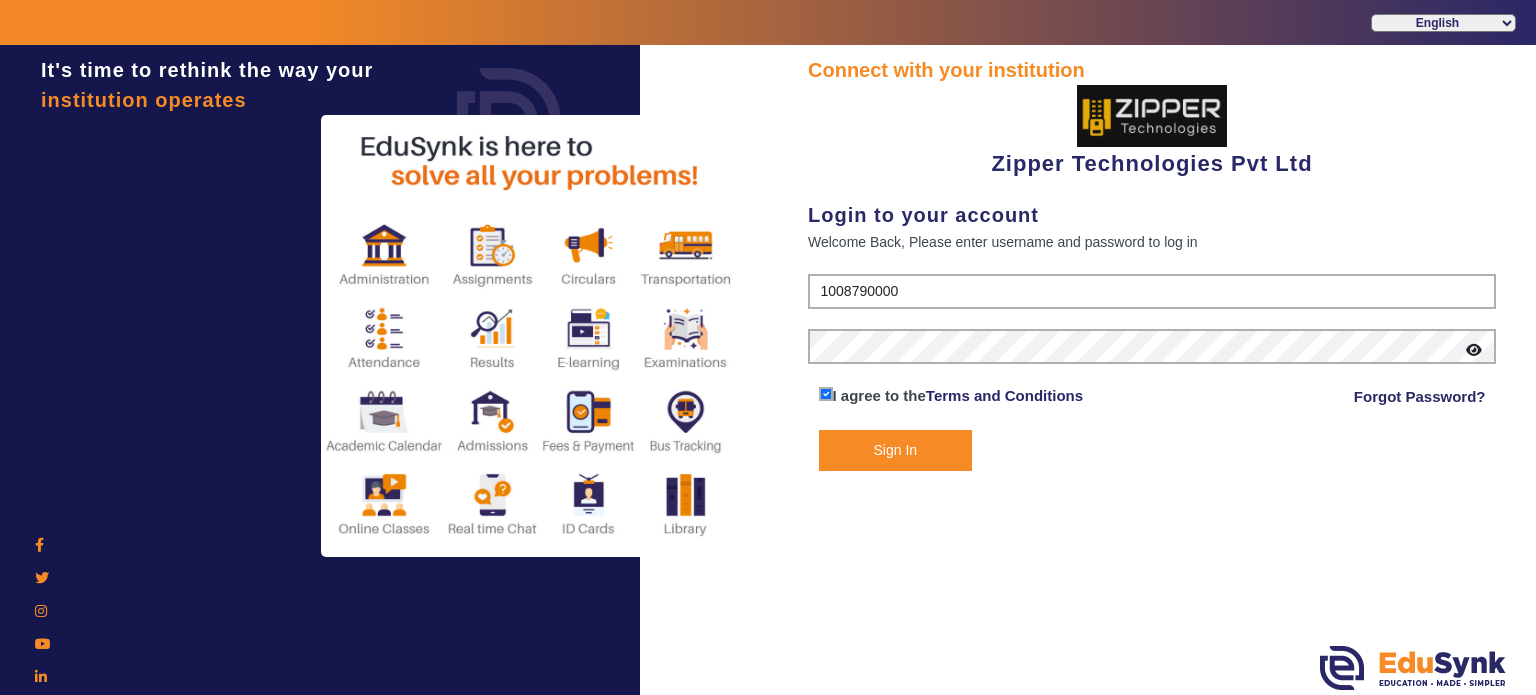 click on "Sign In" 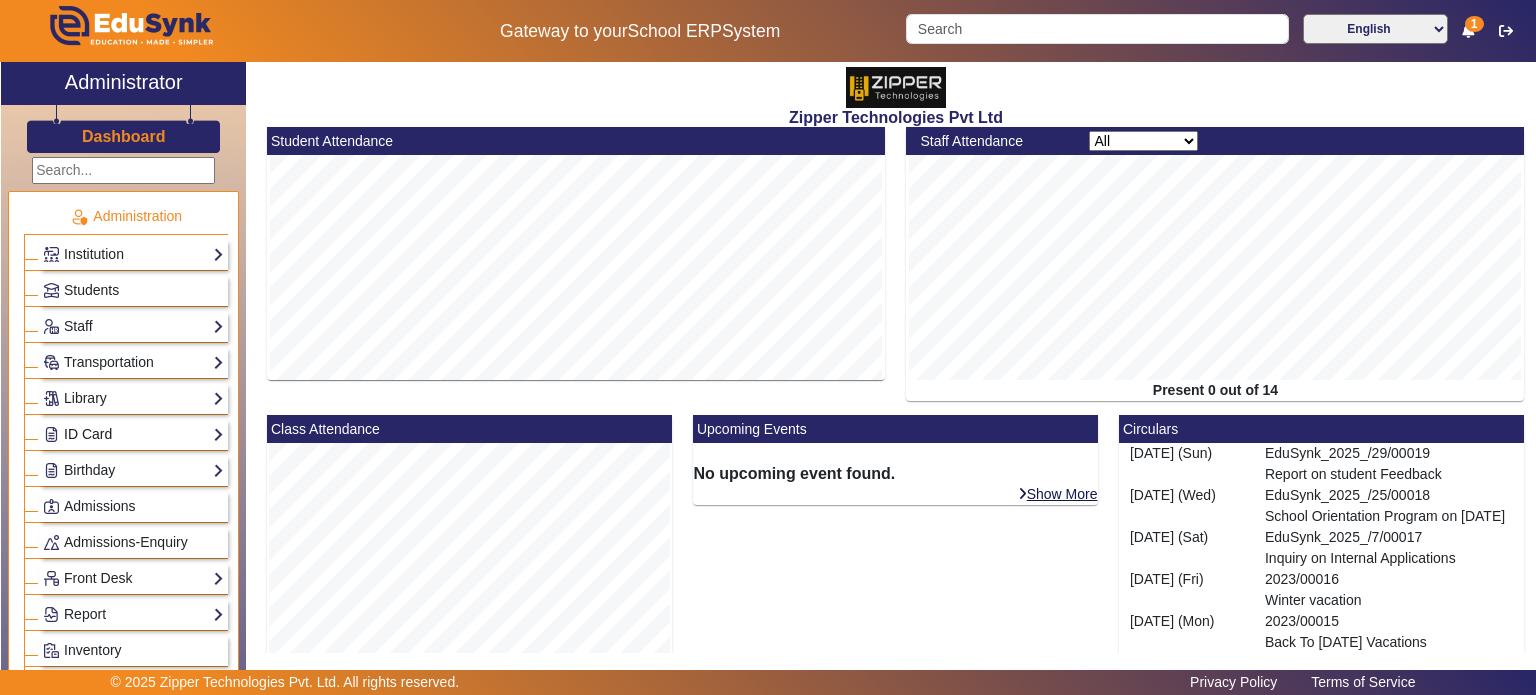 click on "ID Card" 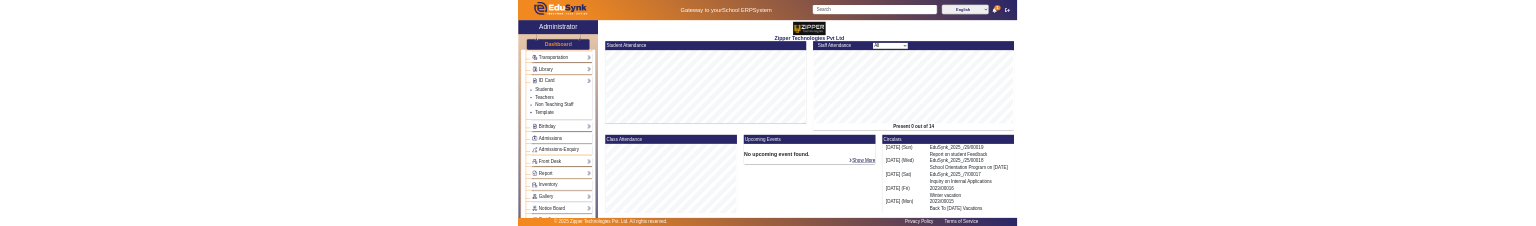 scroll, scrollTop: 192, scrollLeft: 0, axis: vertical 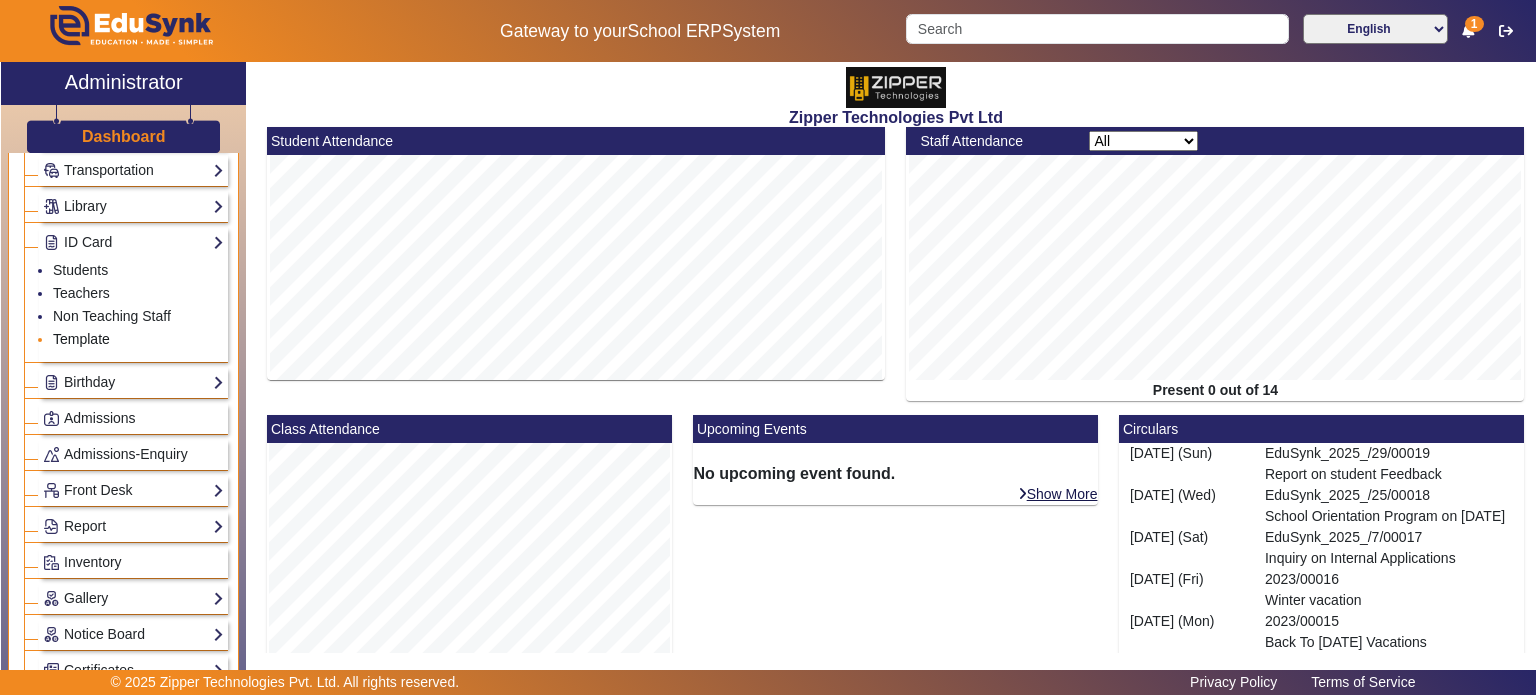 click on "Template" 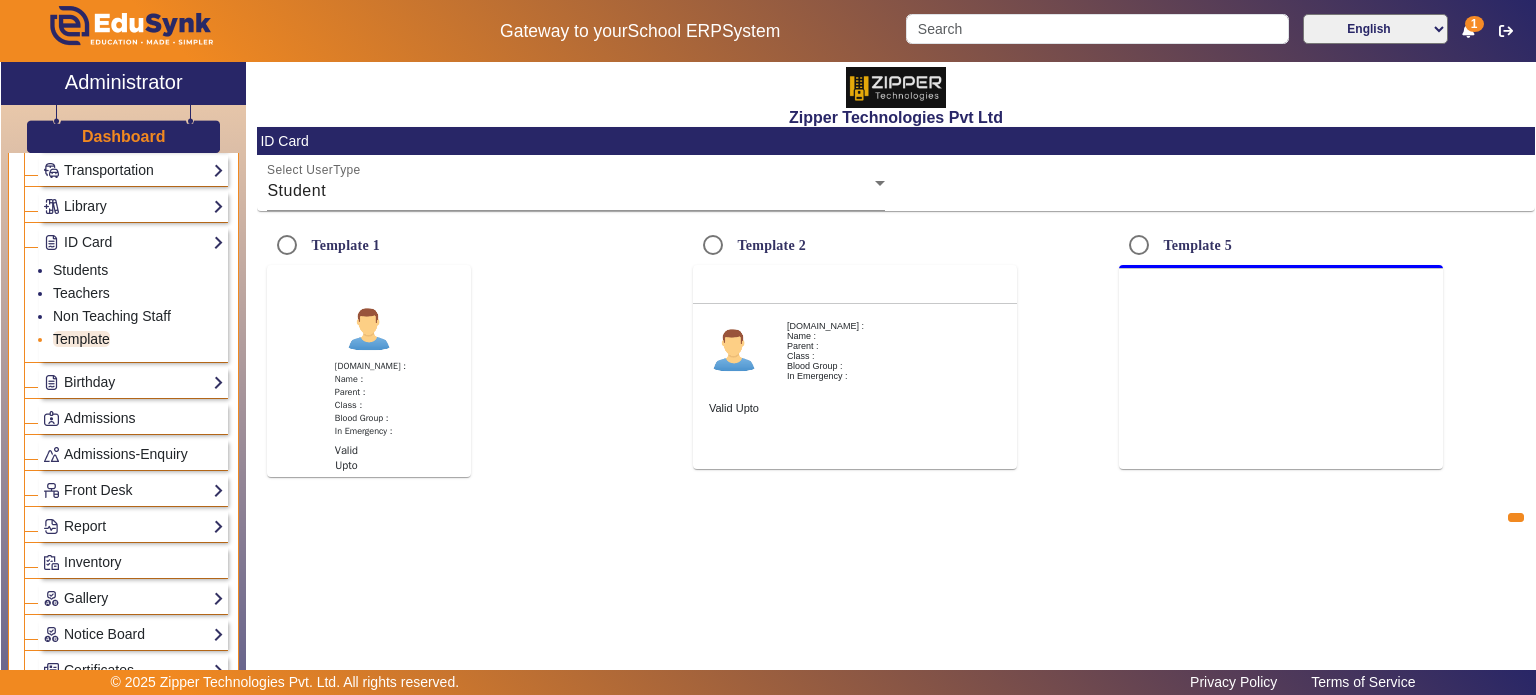 radio on "true" 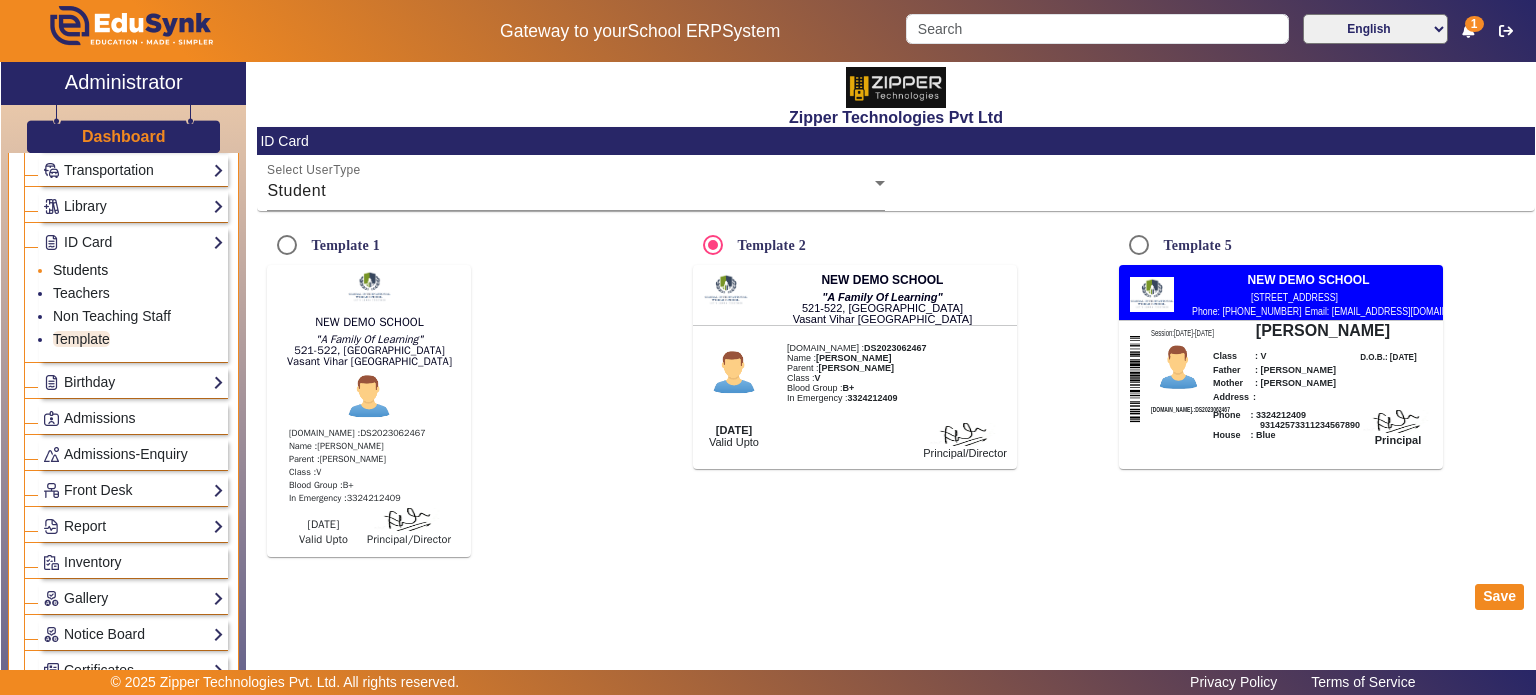 click on "Students" 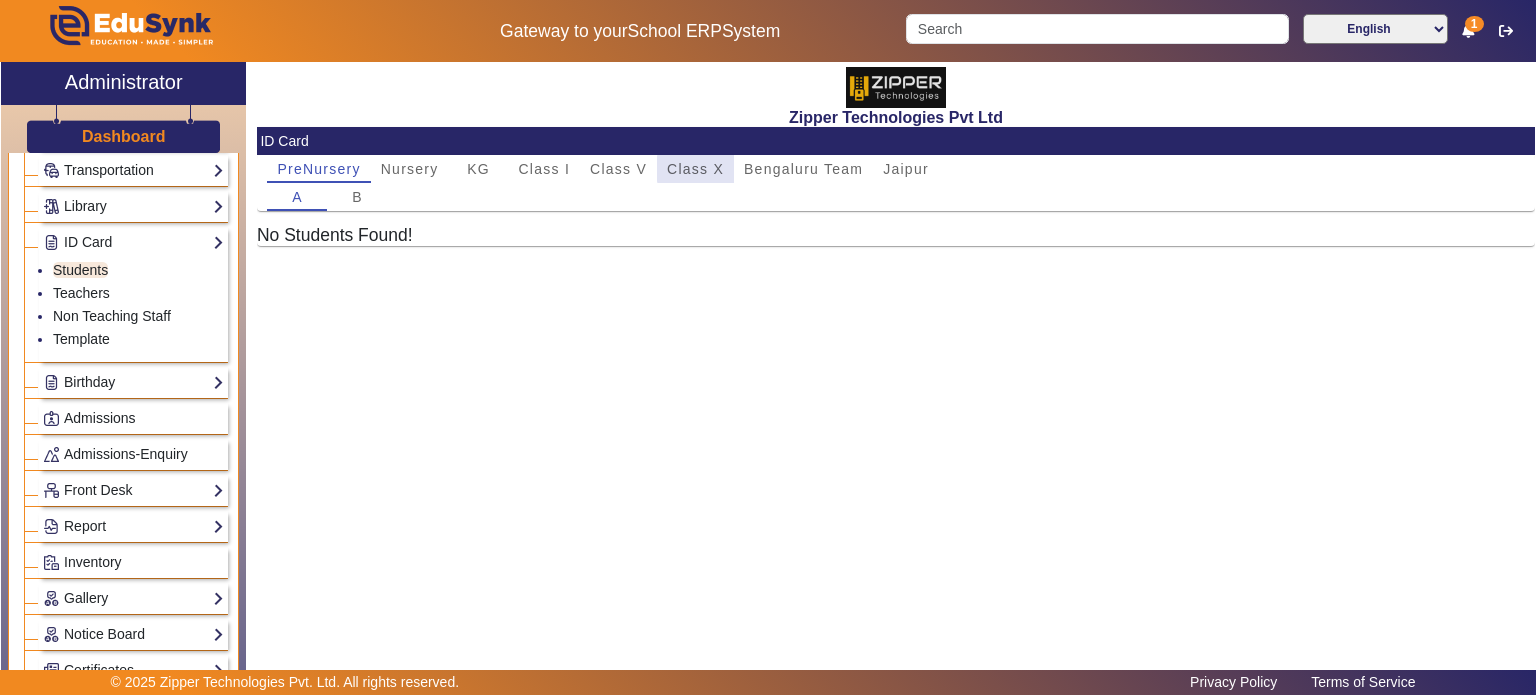 click on "Class X" at bounding box center (695, 169) 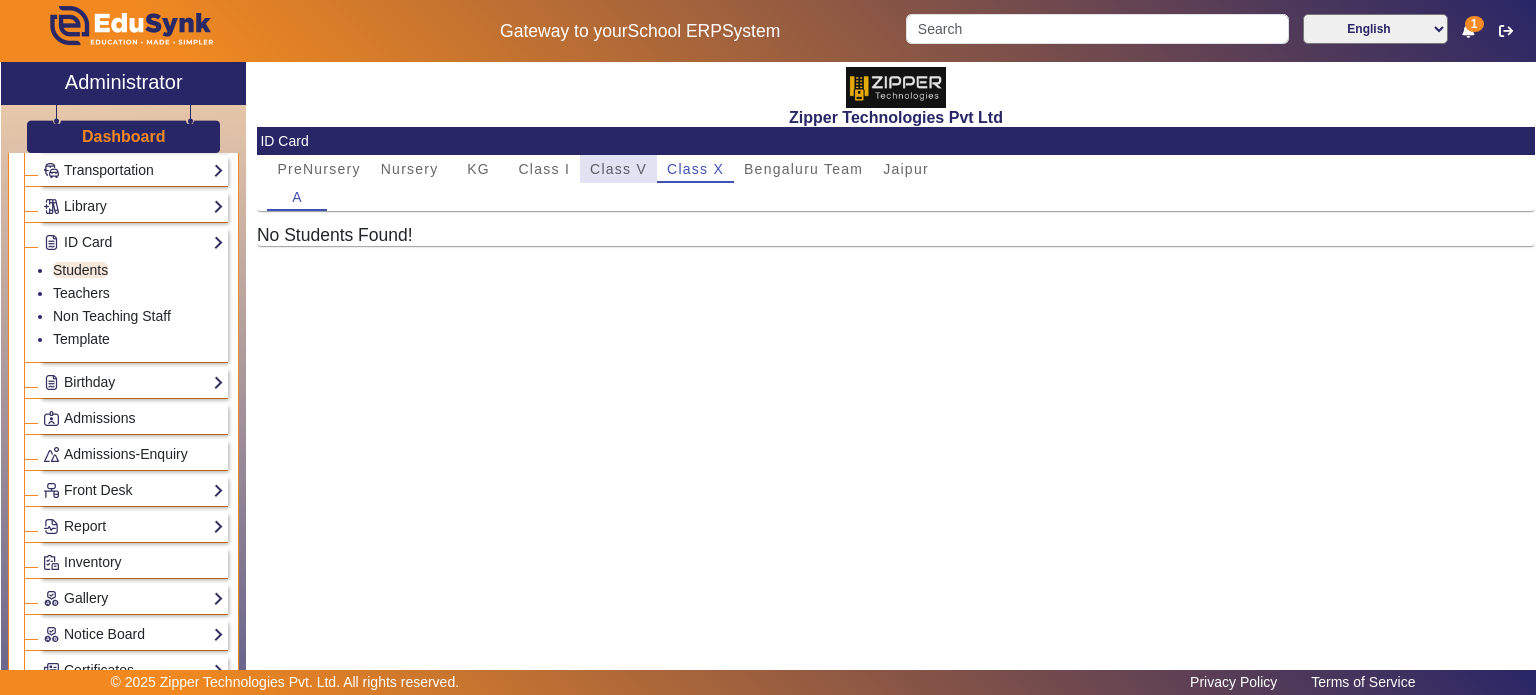 click on "Class V" at bounding box center (618, 169) 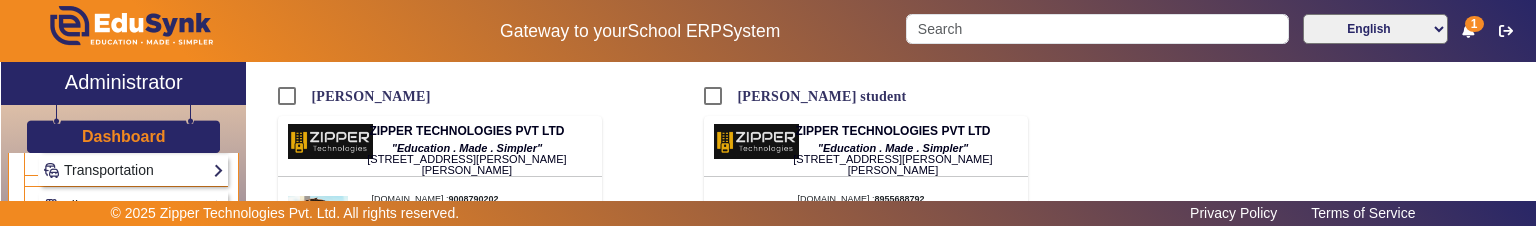 scroll, scrollTop: 255, scrollLeft: 0, axis: vertical 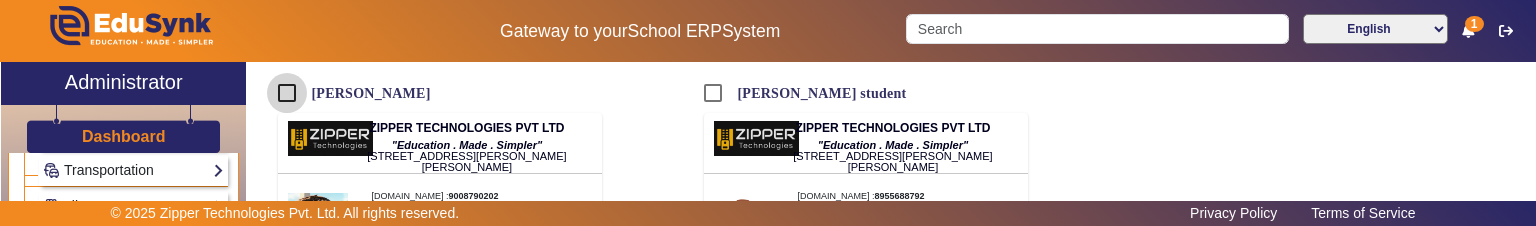 click on "[PERSON_NAME]" at bounding box center (287, 93) 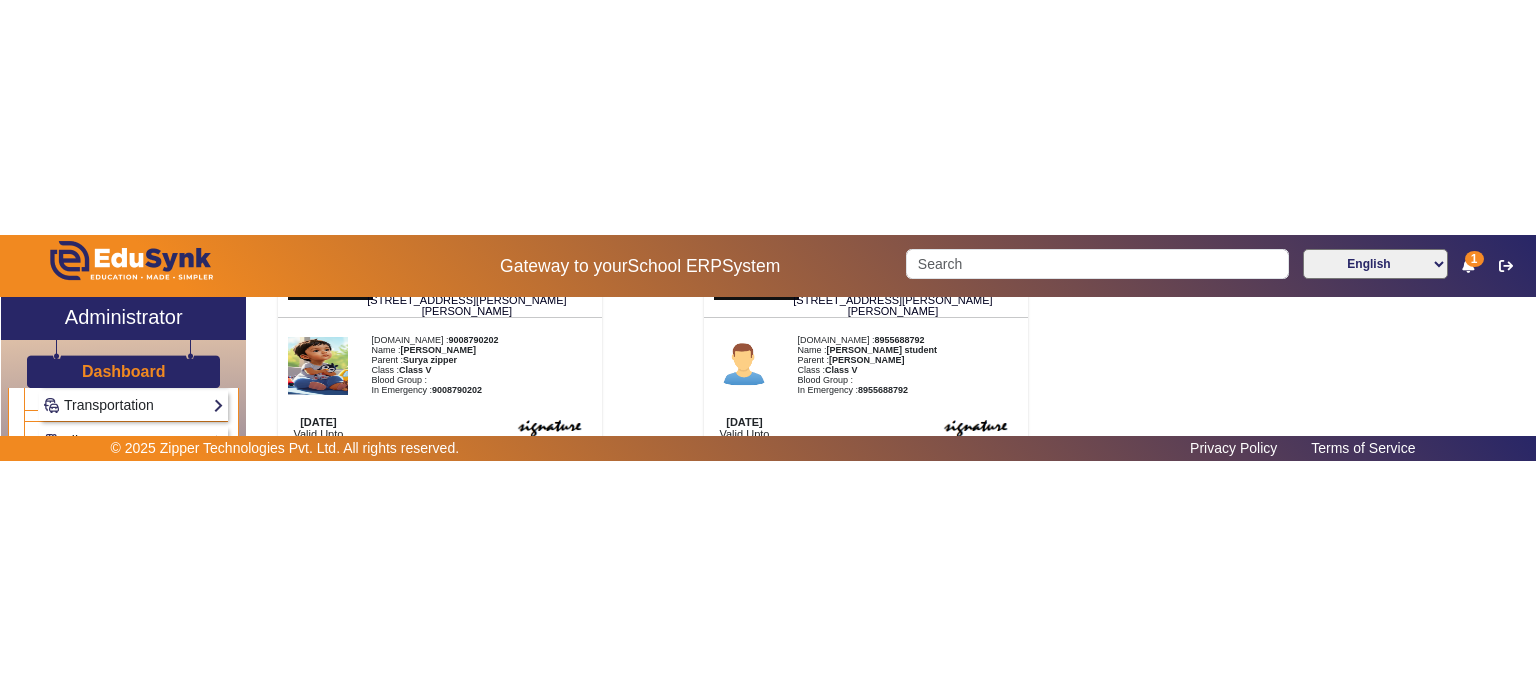 scroll, scrollTop: 0, scrollLeft: 0, axis: both 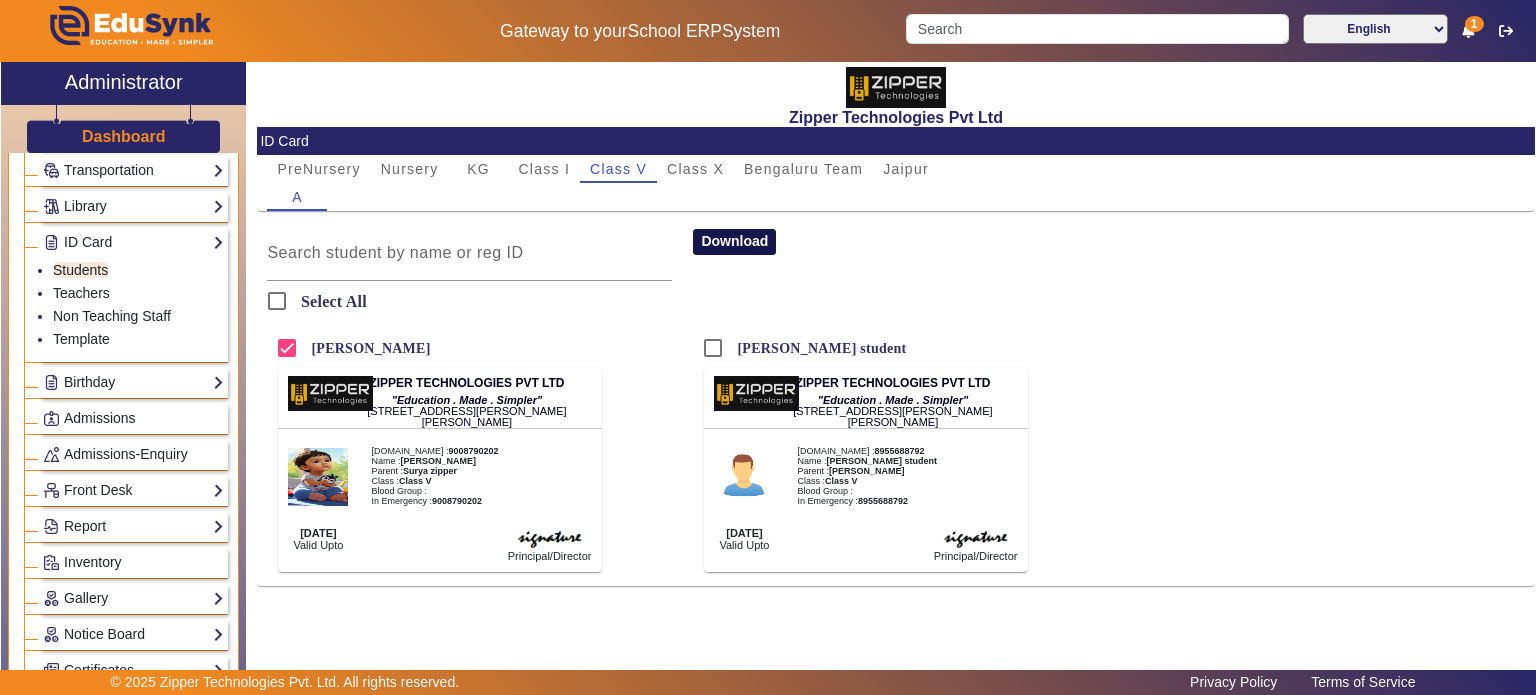 click on "Download" 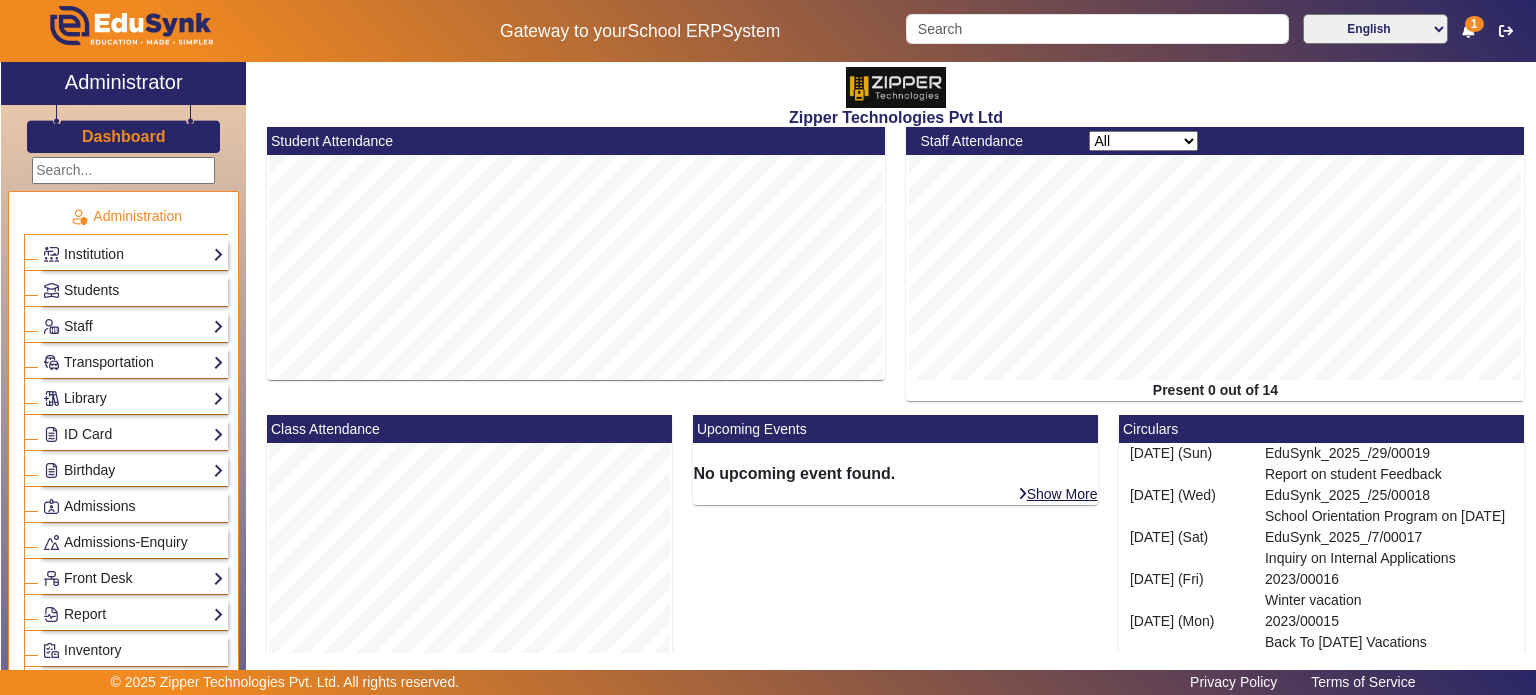 scroll, scrollTop: 0, scrollLeft: 0, axis: both 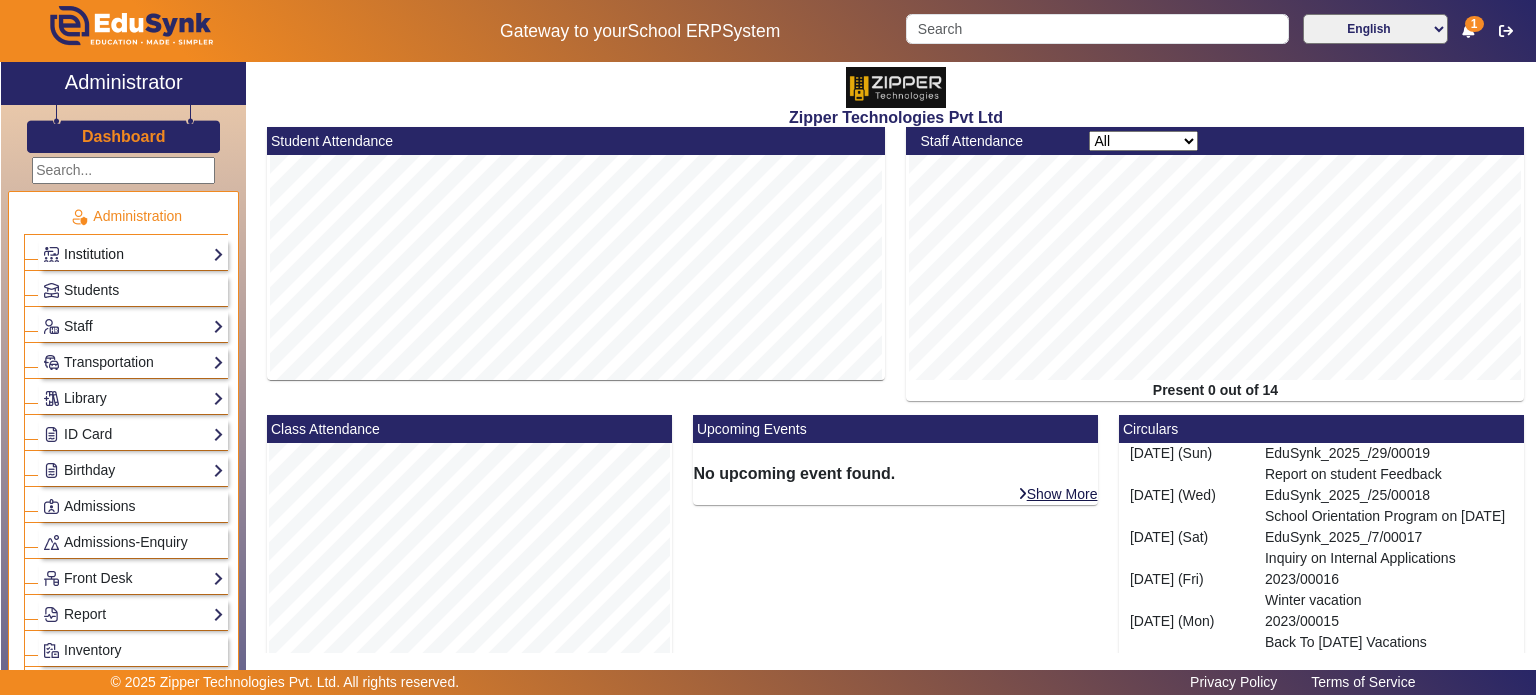 click on "Institution" 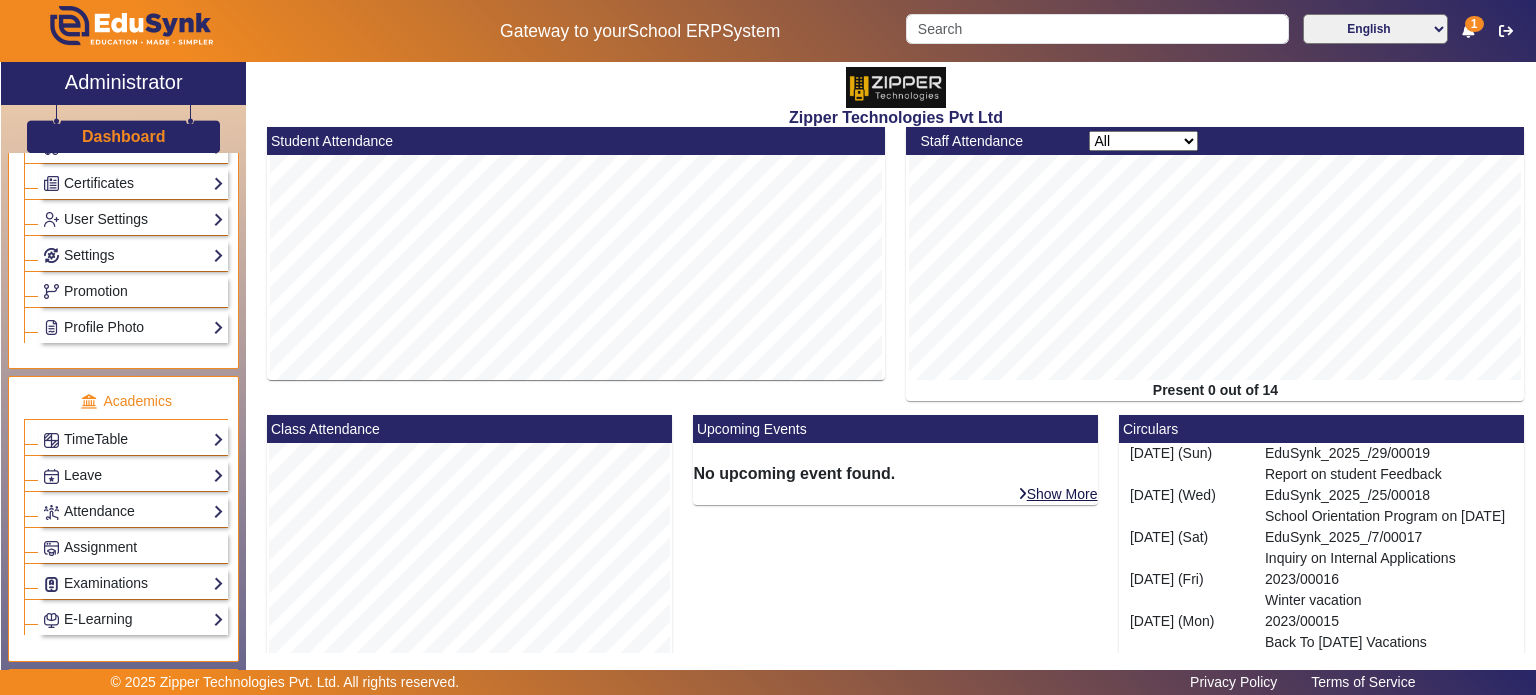 scroll, scrollTop: 680, scrollLeft: 0, axis: vertical 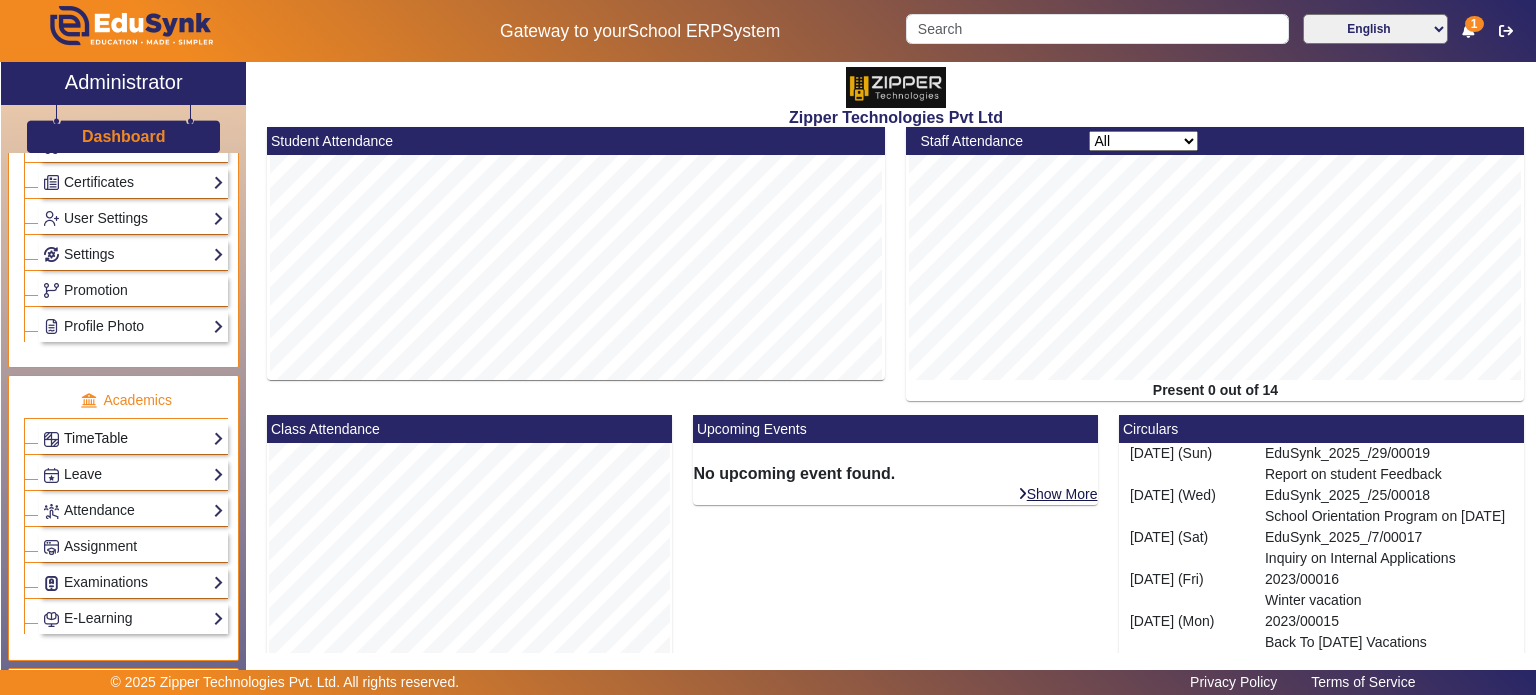 click on "TimeTable" 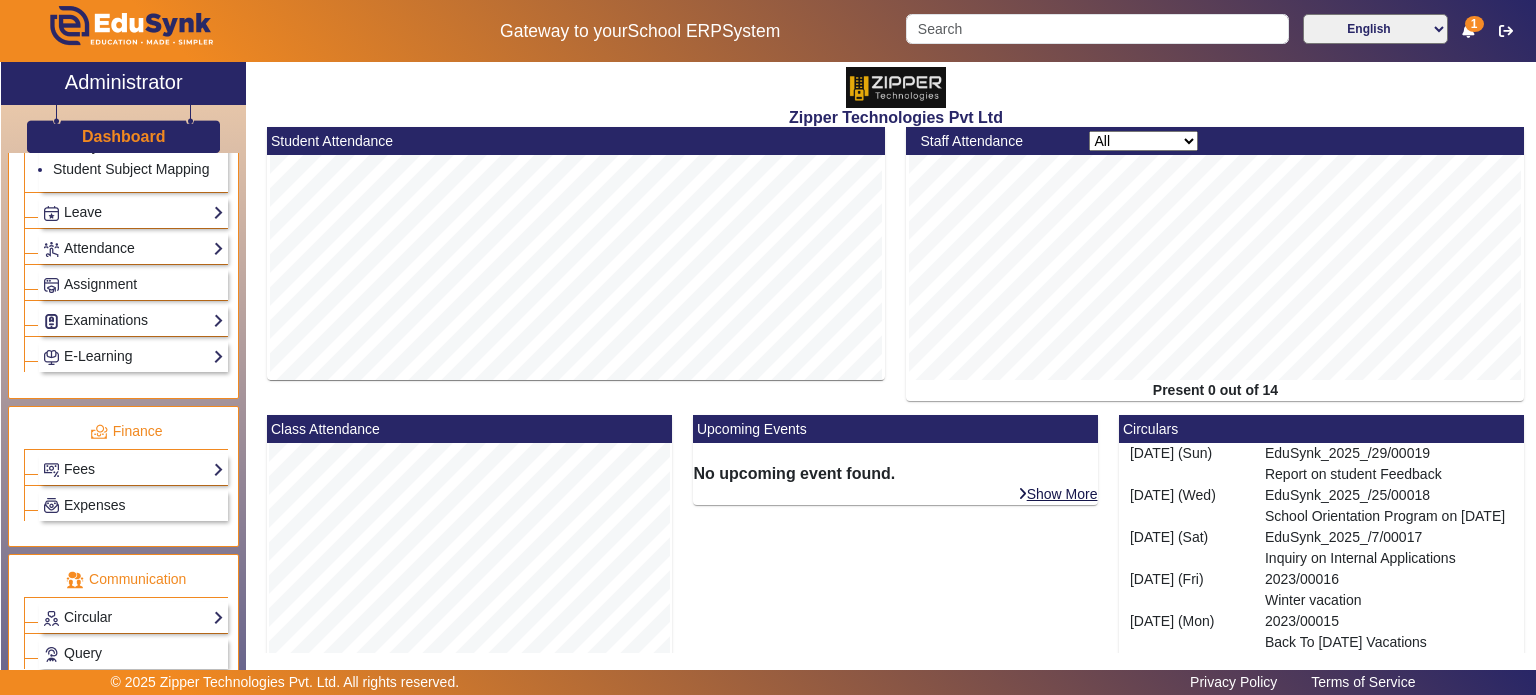 scroll, scrollTop: 991, scrollLeft: 0, axis: vertical 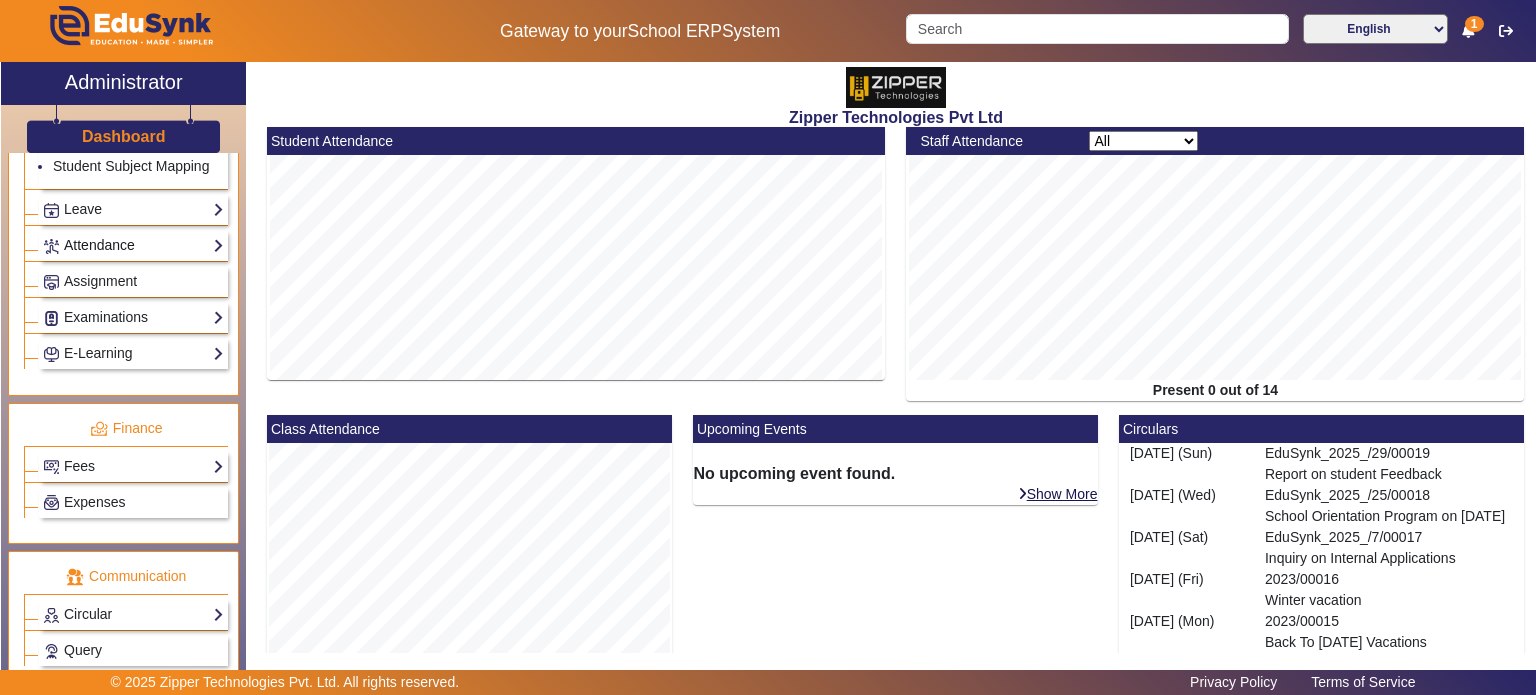 click on "Attendance" 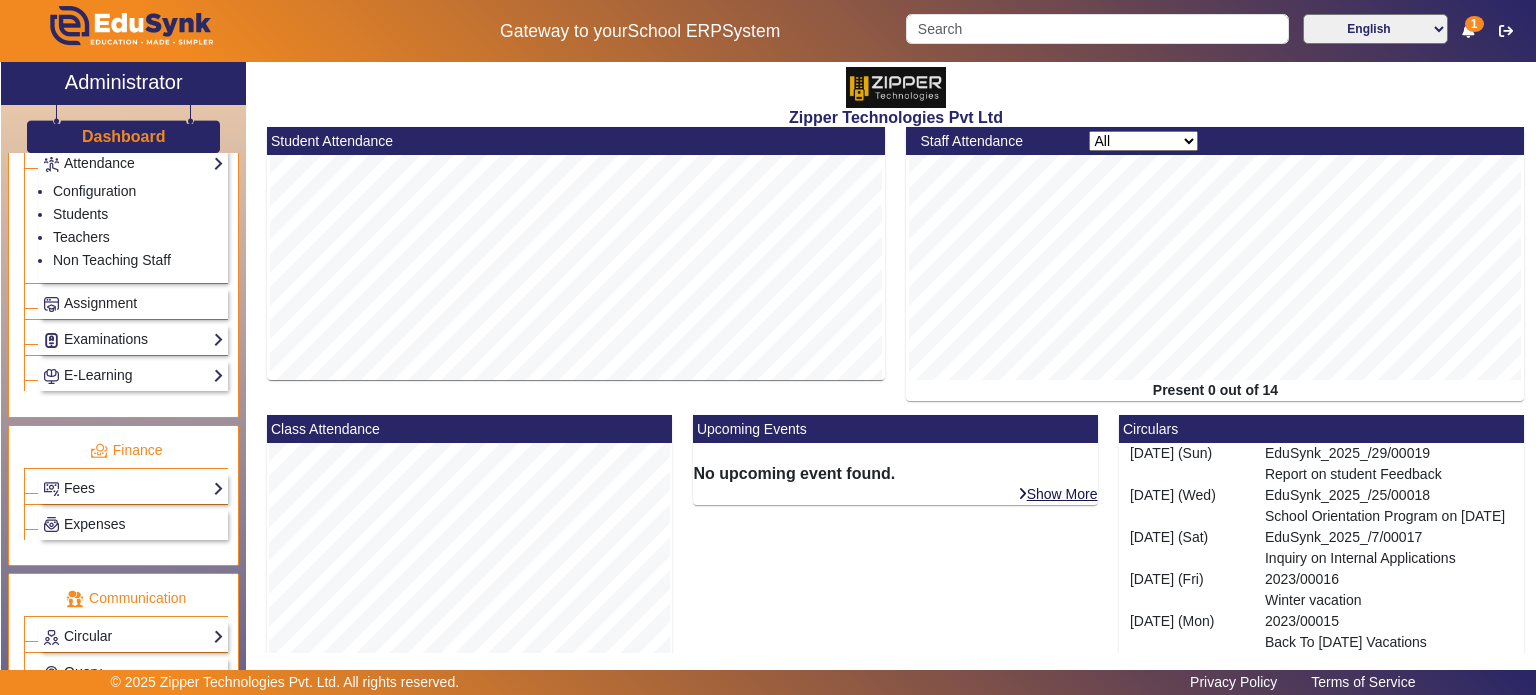 scroll, scrollTop: 920, scrollLeft: 0, axis: vertical 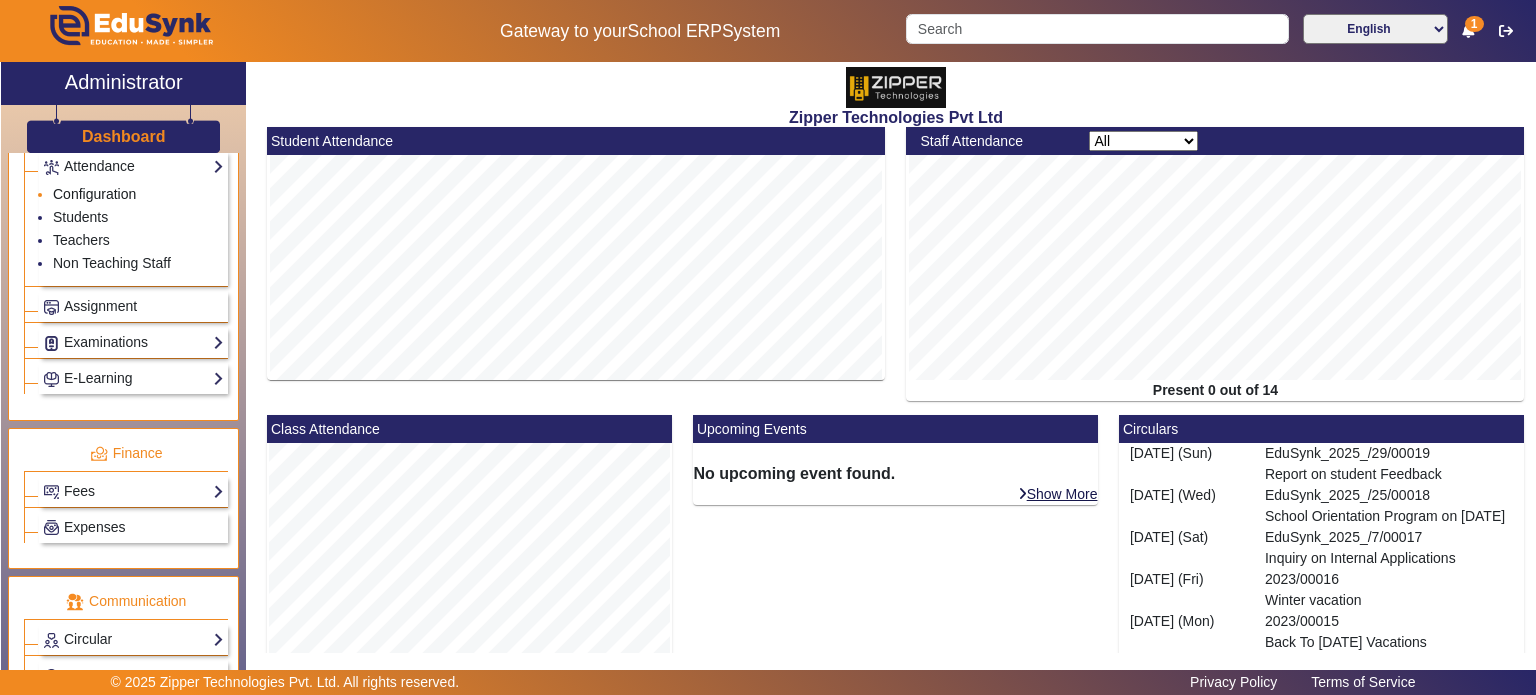 click on "Configuration" 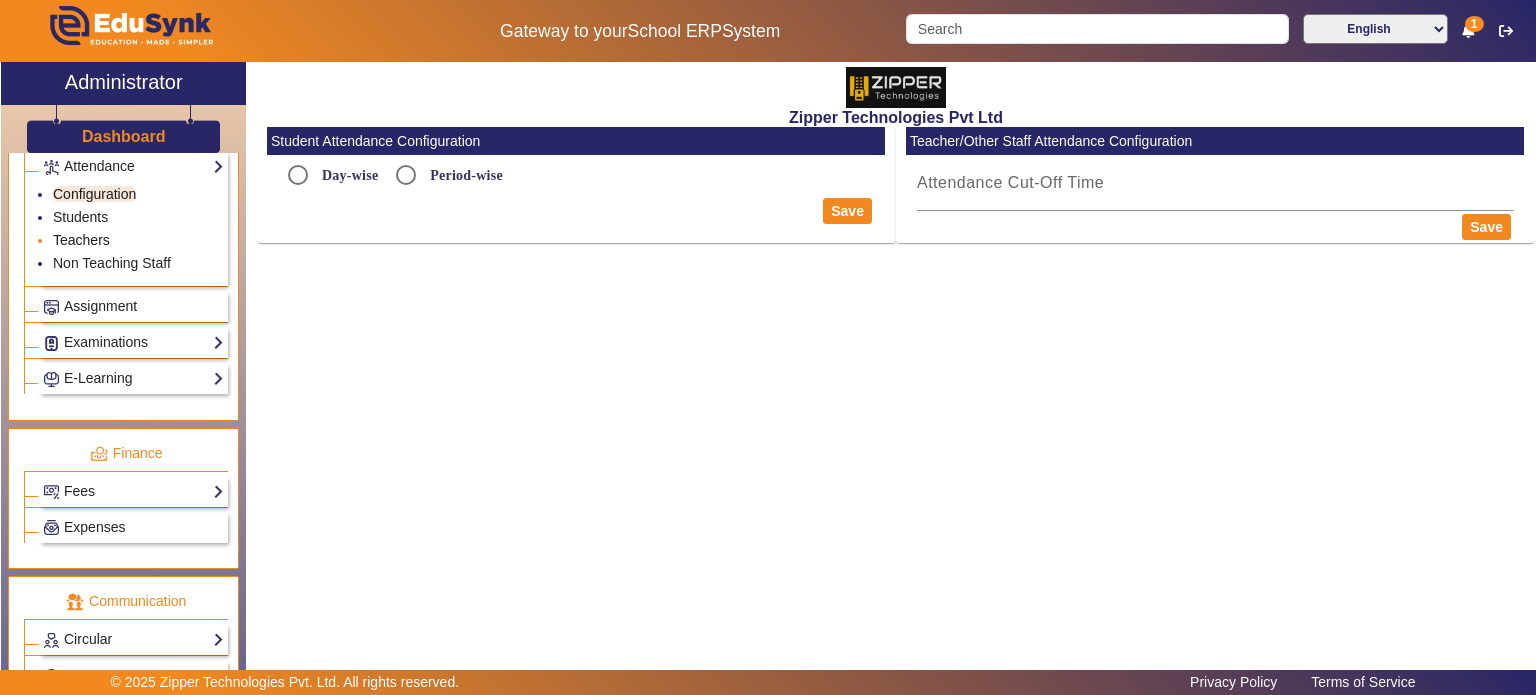 radio on "true" 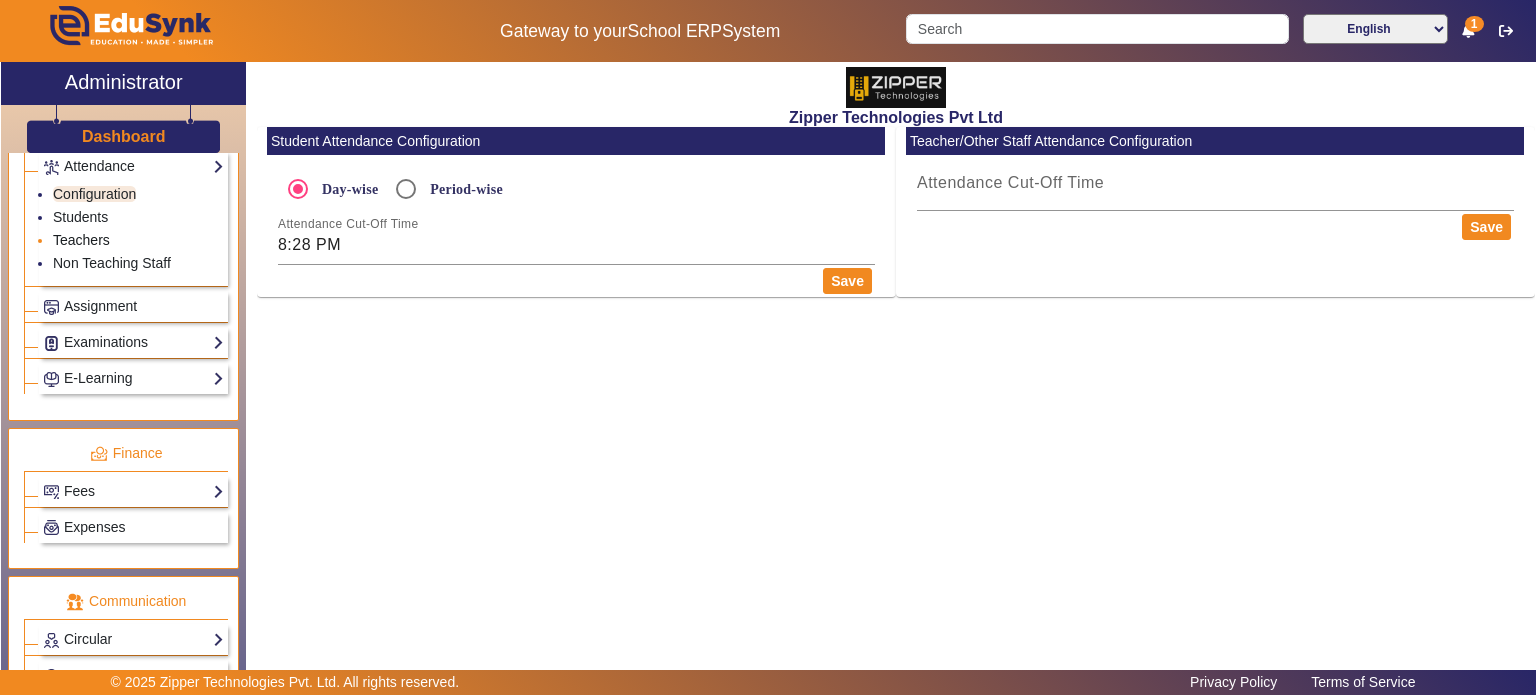 click on "Teachers" 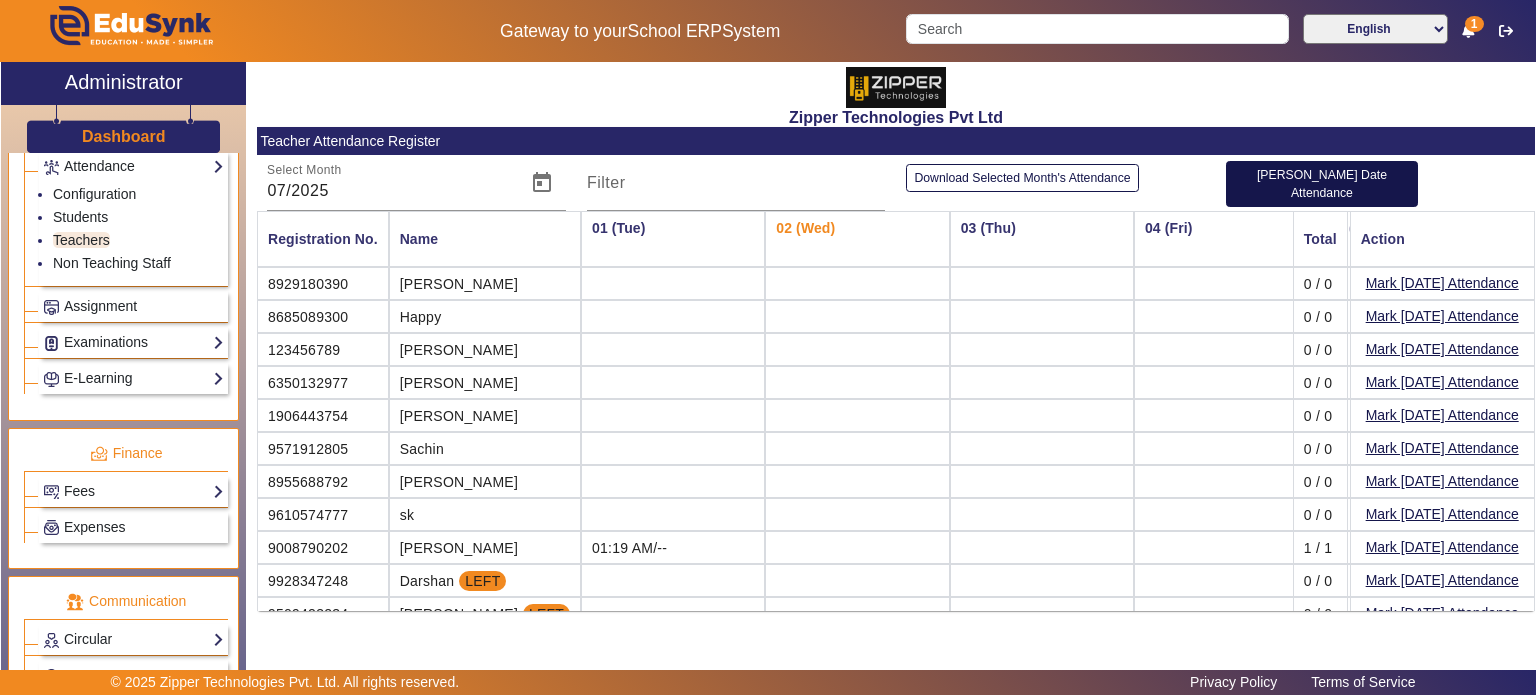 click on "[PERSON_NAME] Date Attendance" 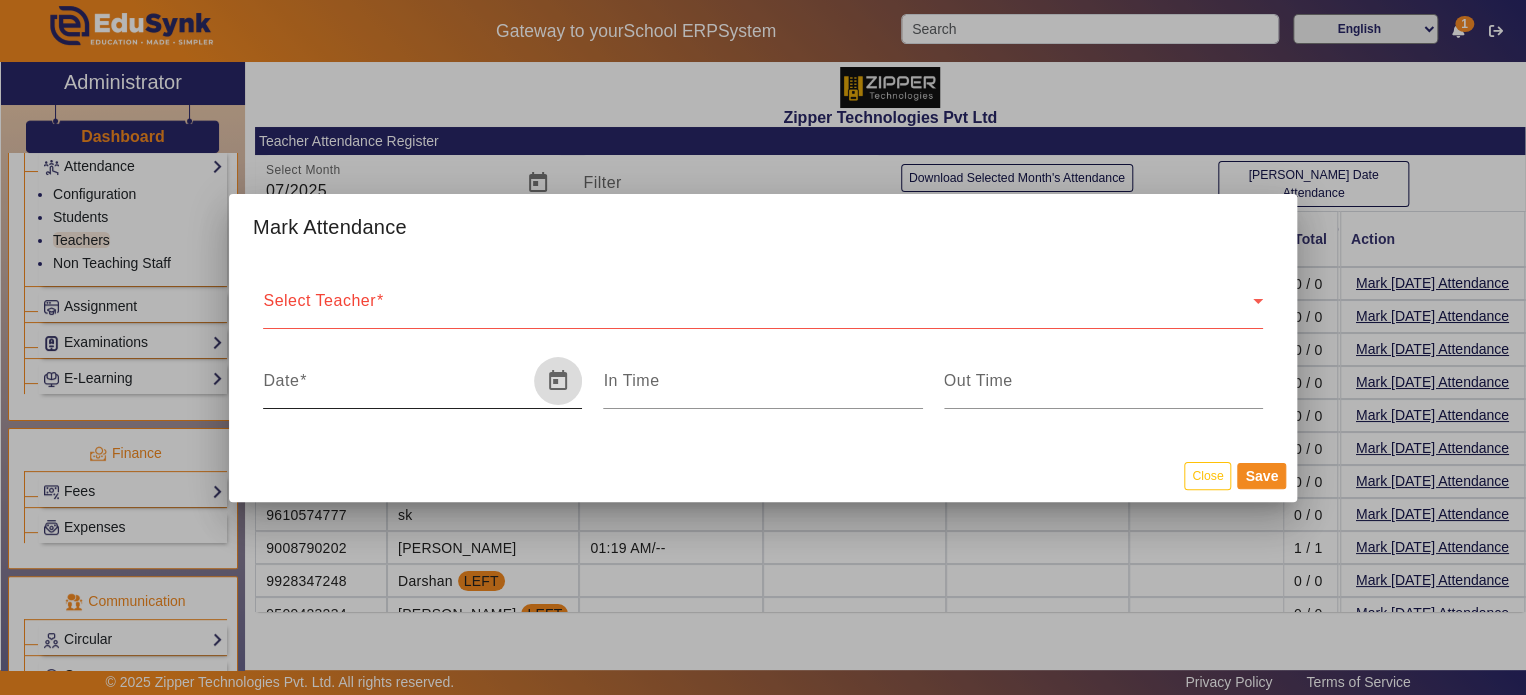 click at bounding box center (558, 381) 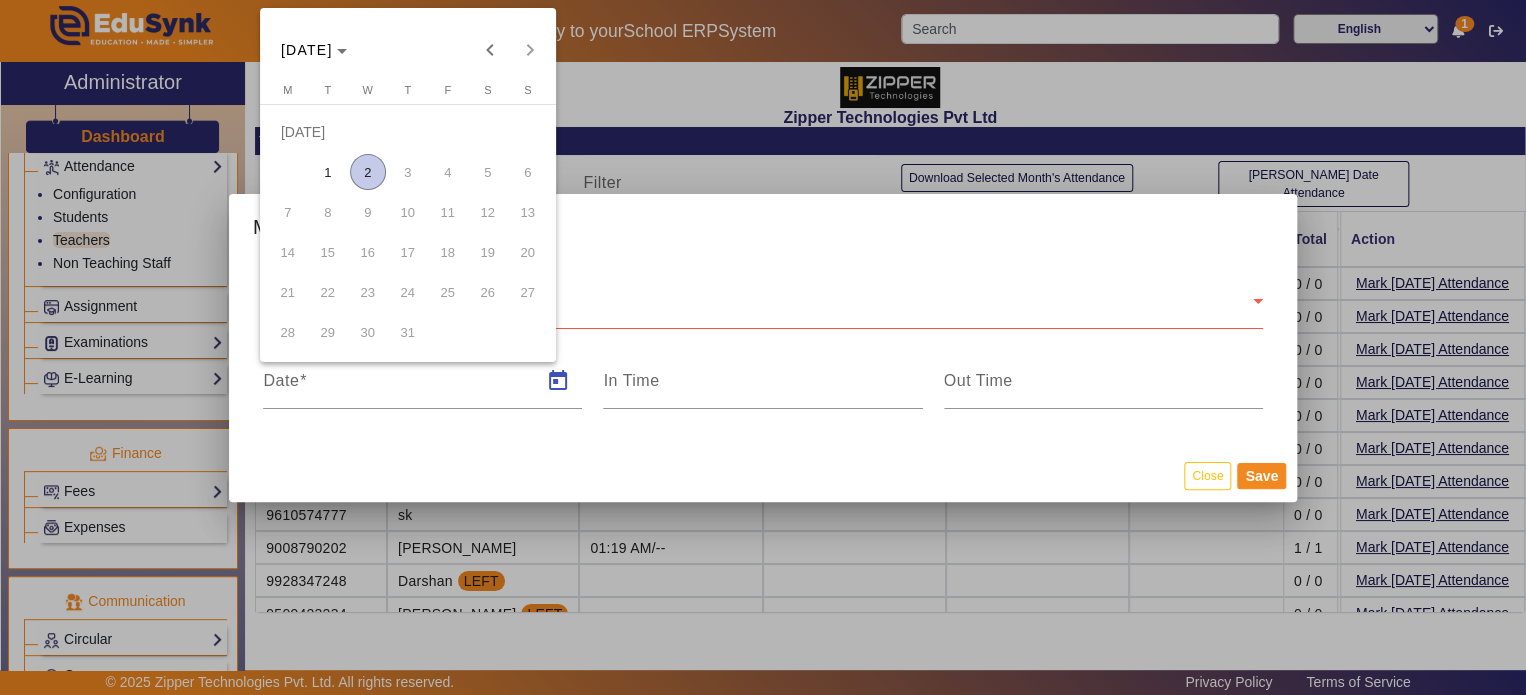 click on "2" at bounding box center (368, 172) 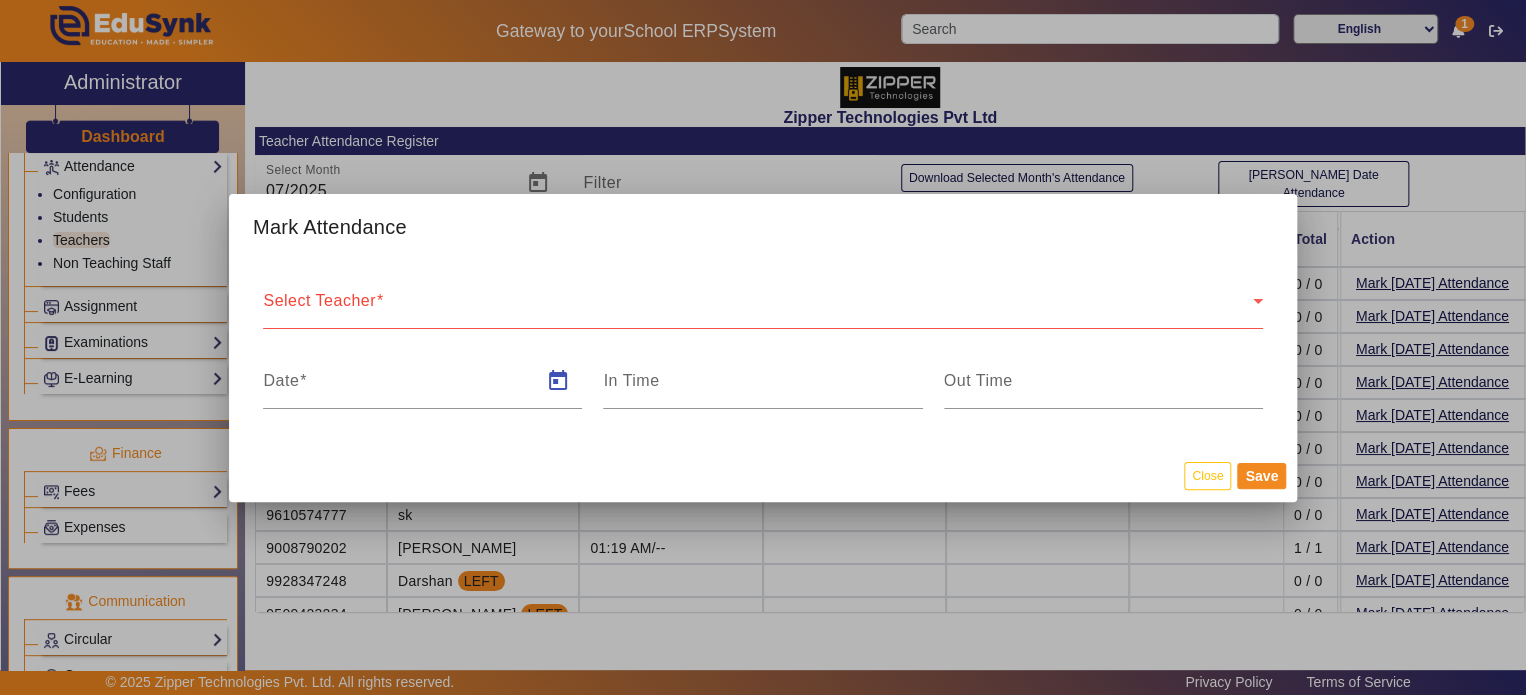 type on "[DATE]" 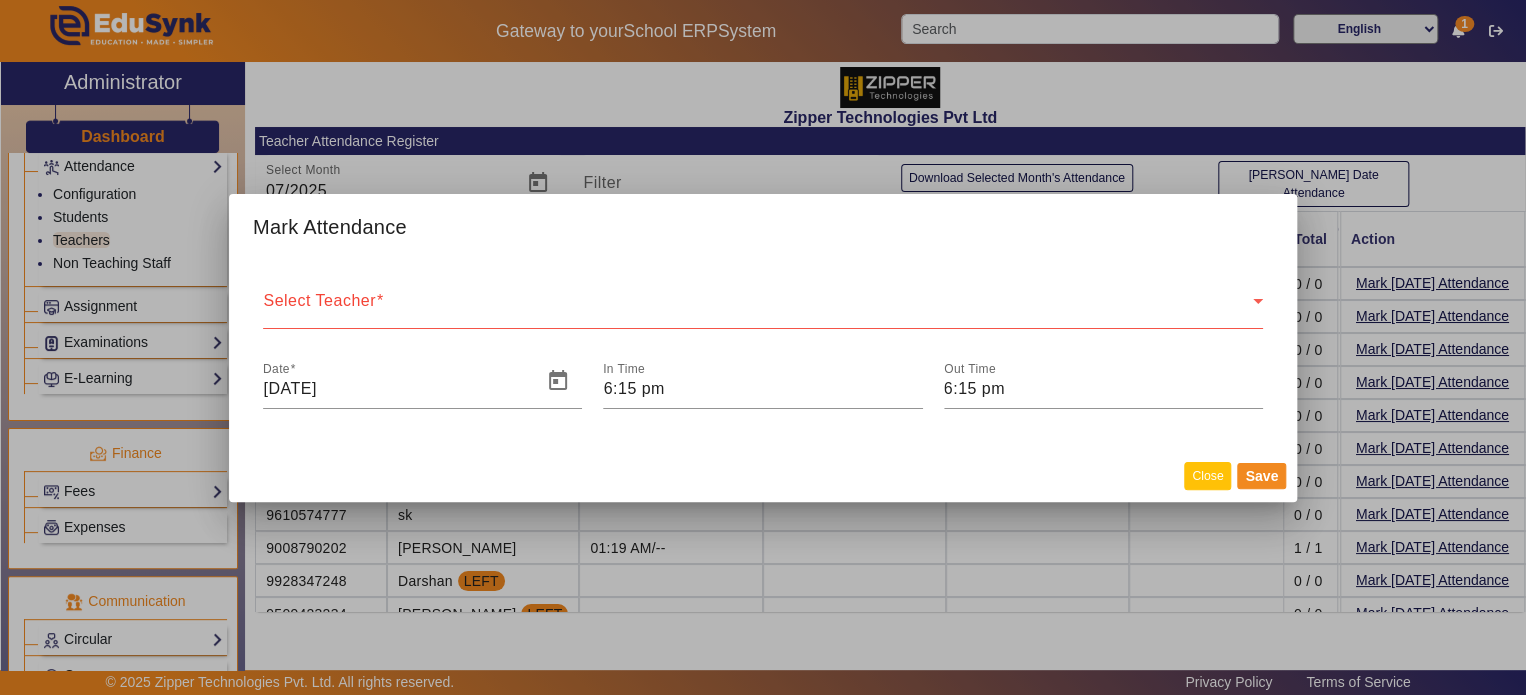 click on "Close" at bounding box center [1207, 475] 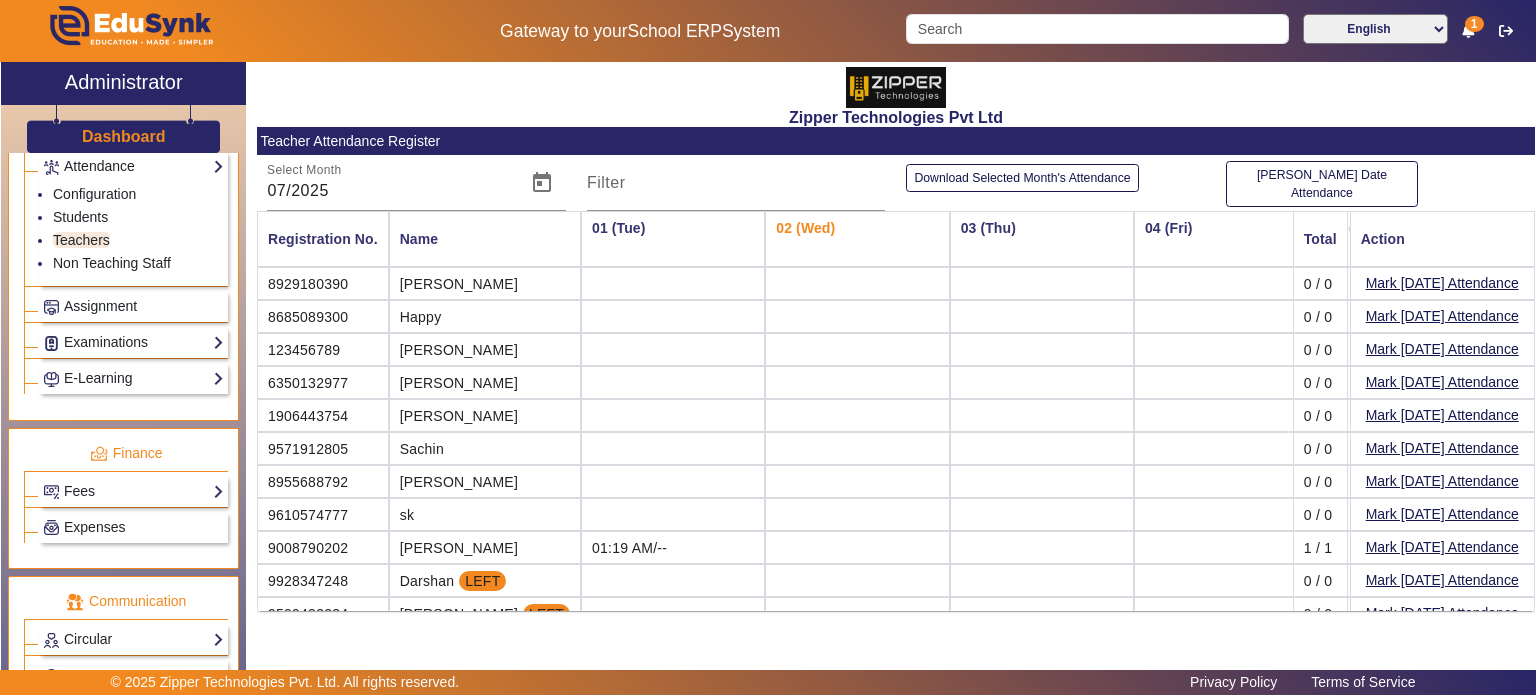click on "Dashboard" 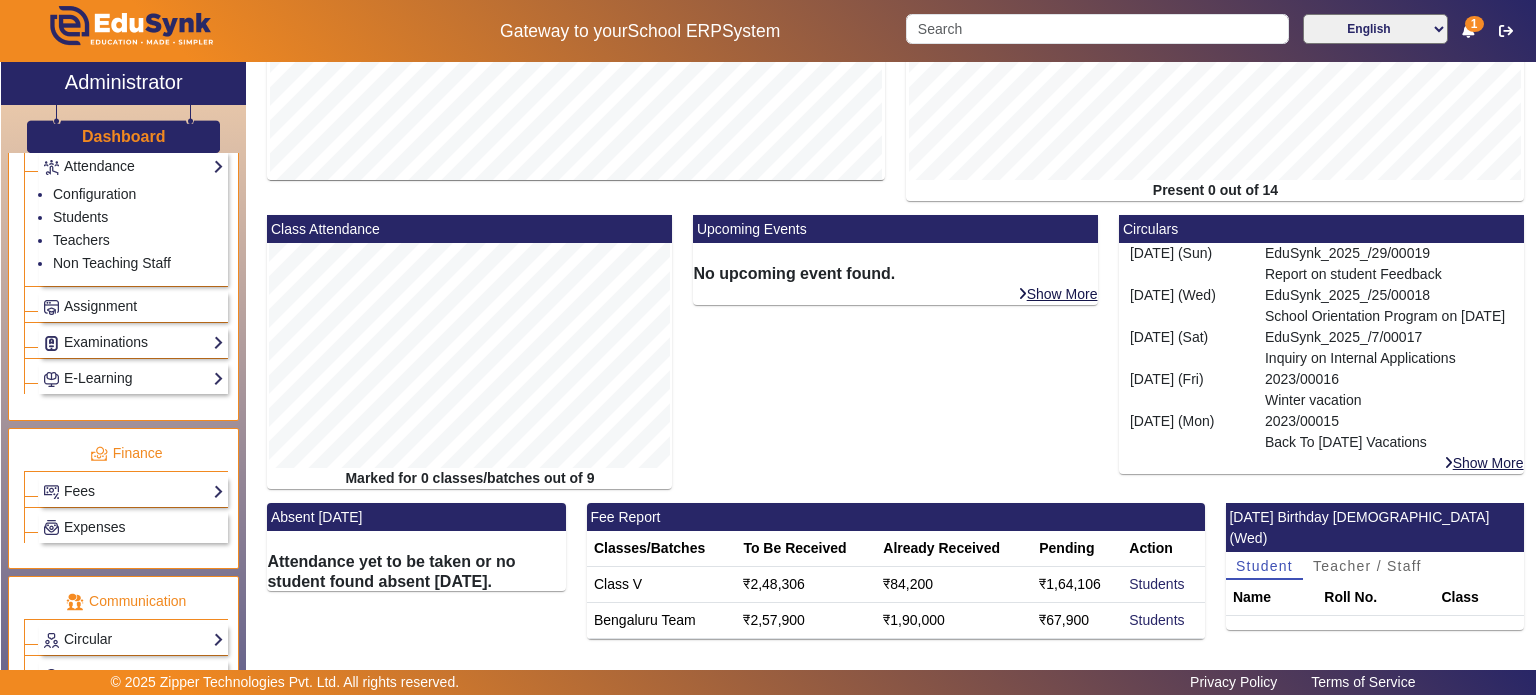 scroll, scrollTop: 0, scrollLeft: 0, axis: both 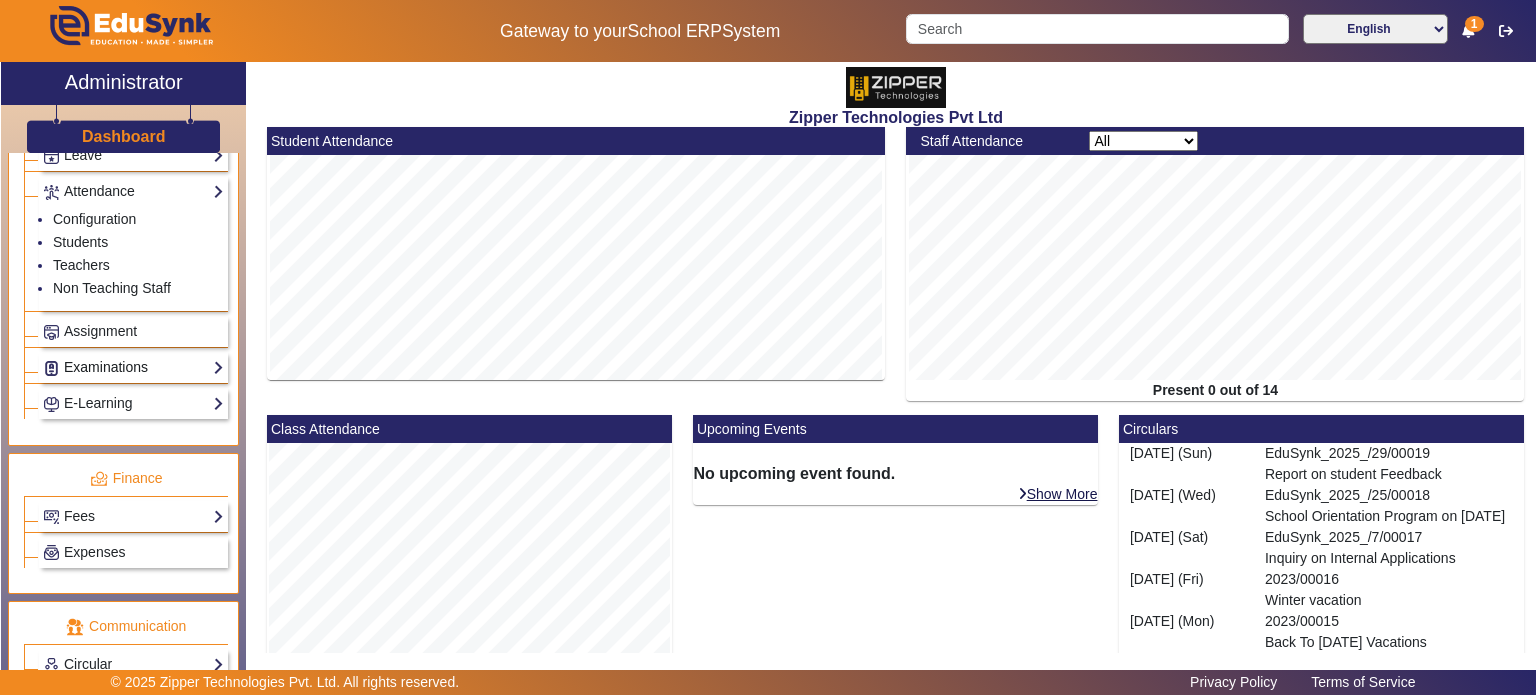 click on "Examinations" 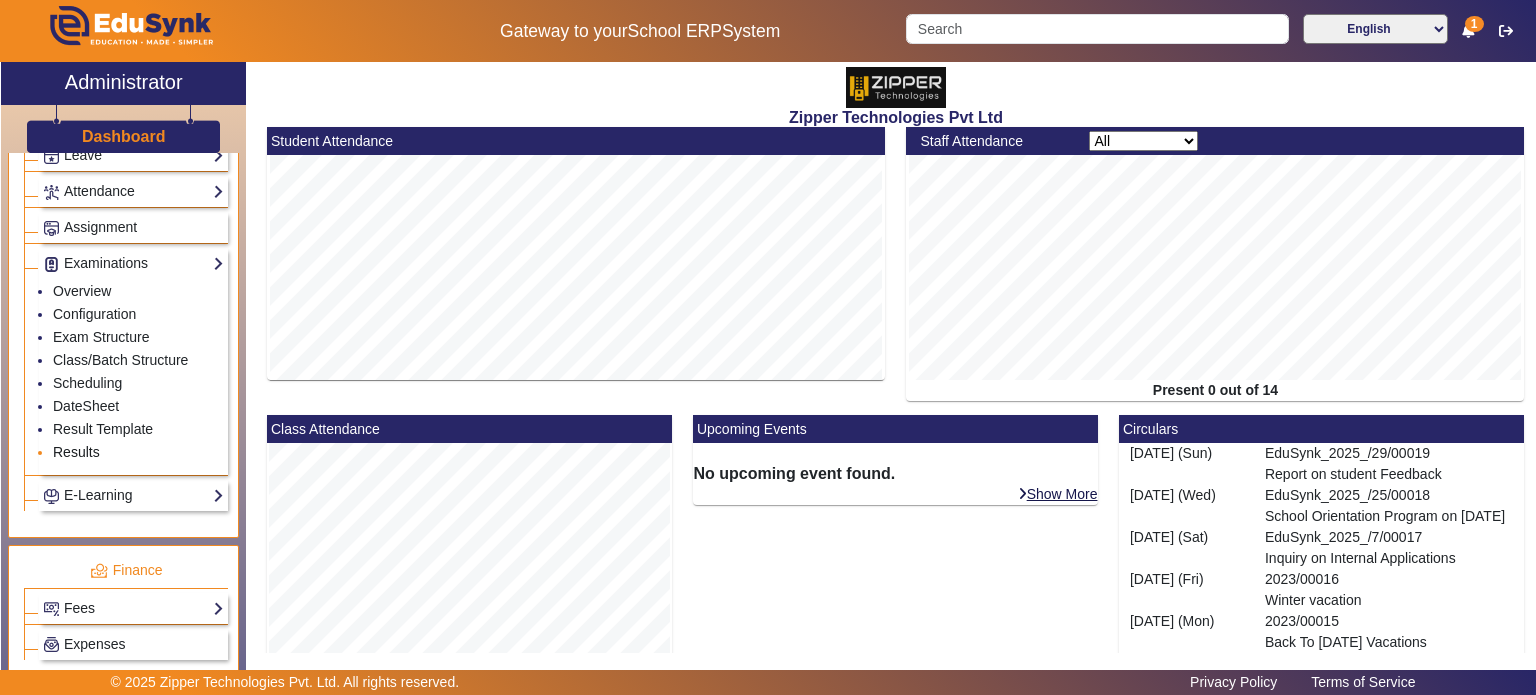 click on "Results" 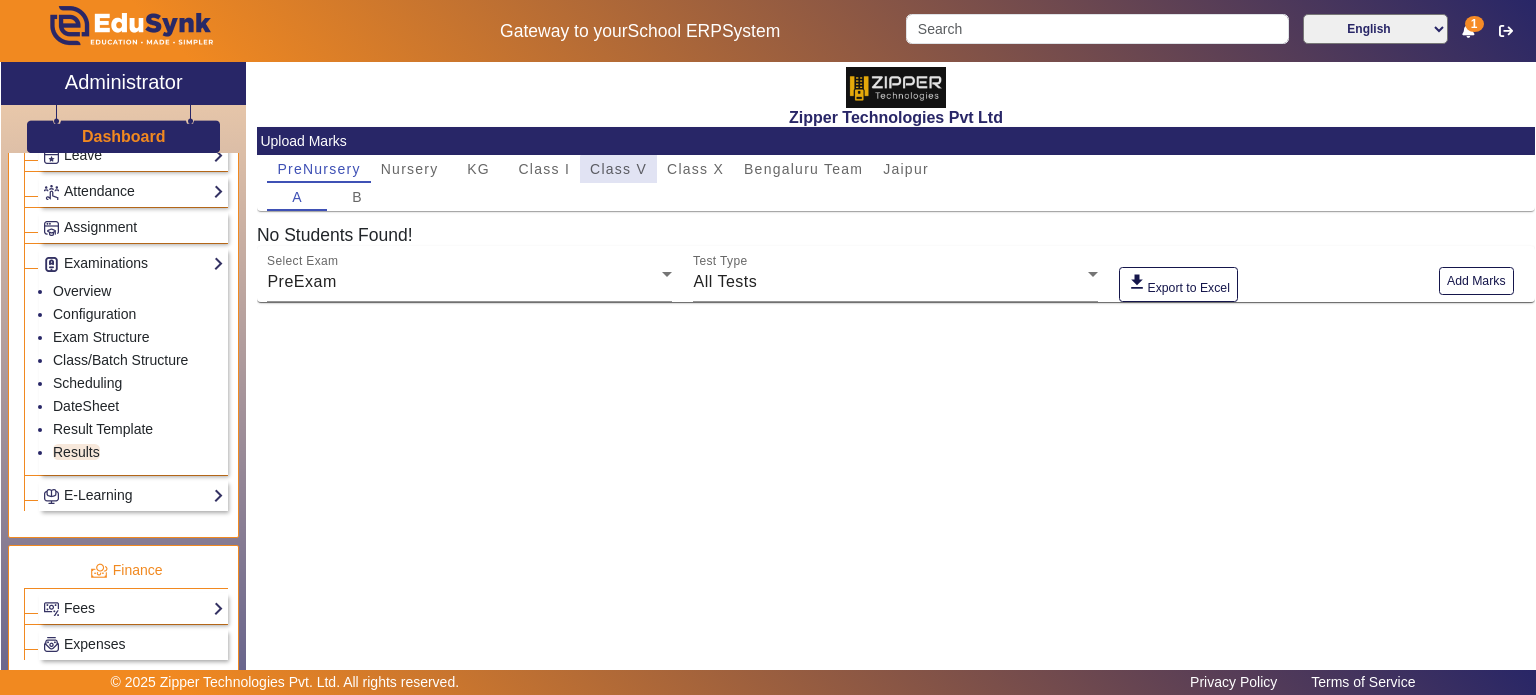 click on "Class V" at bounding box center (618, 169) 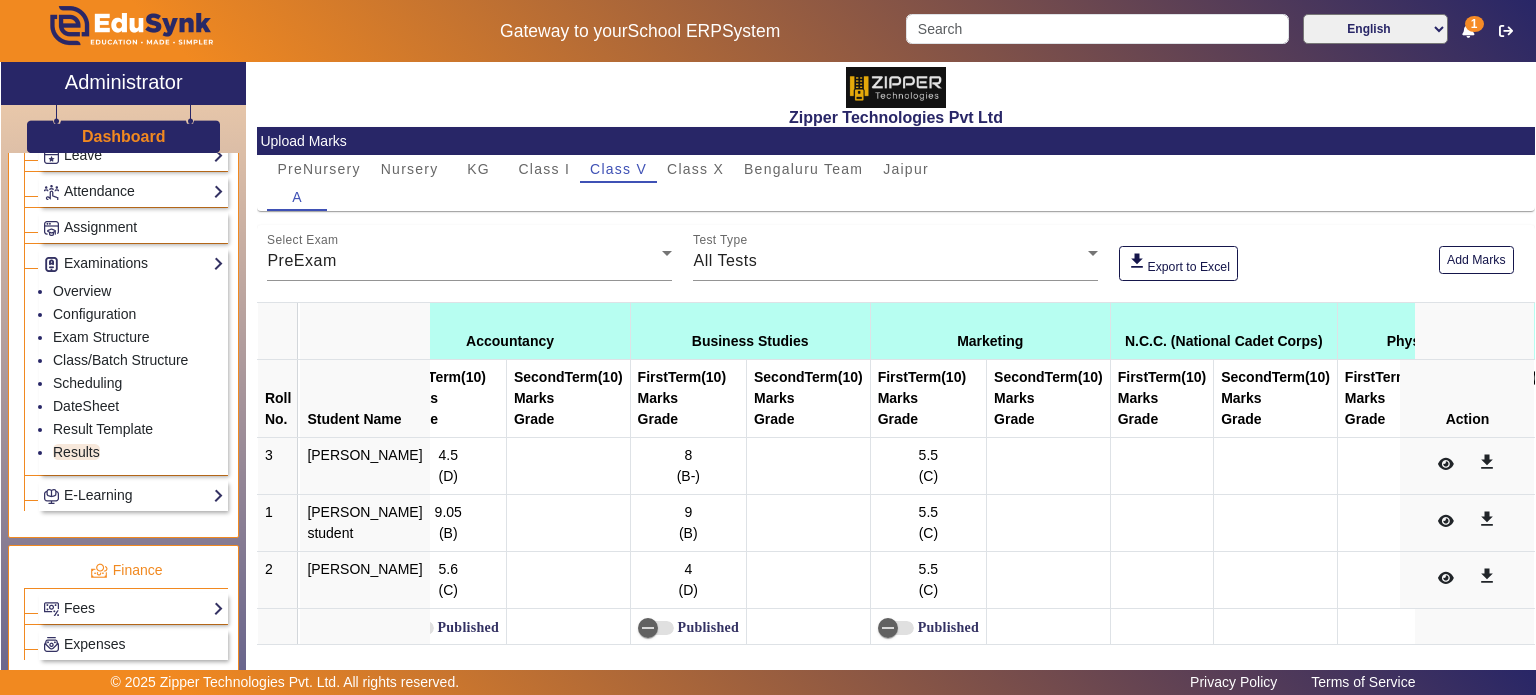 scroll, scrollTop: 0, scrollLeft: 40, axis: horizontal 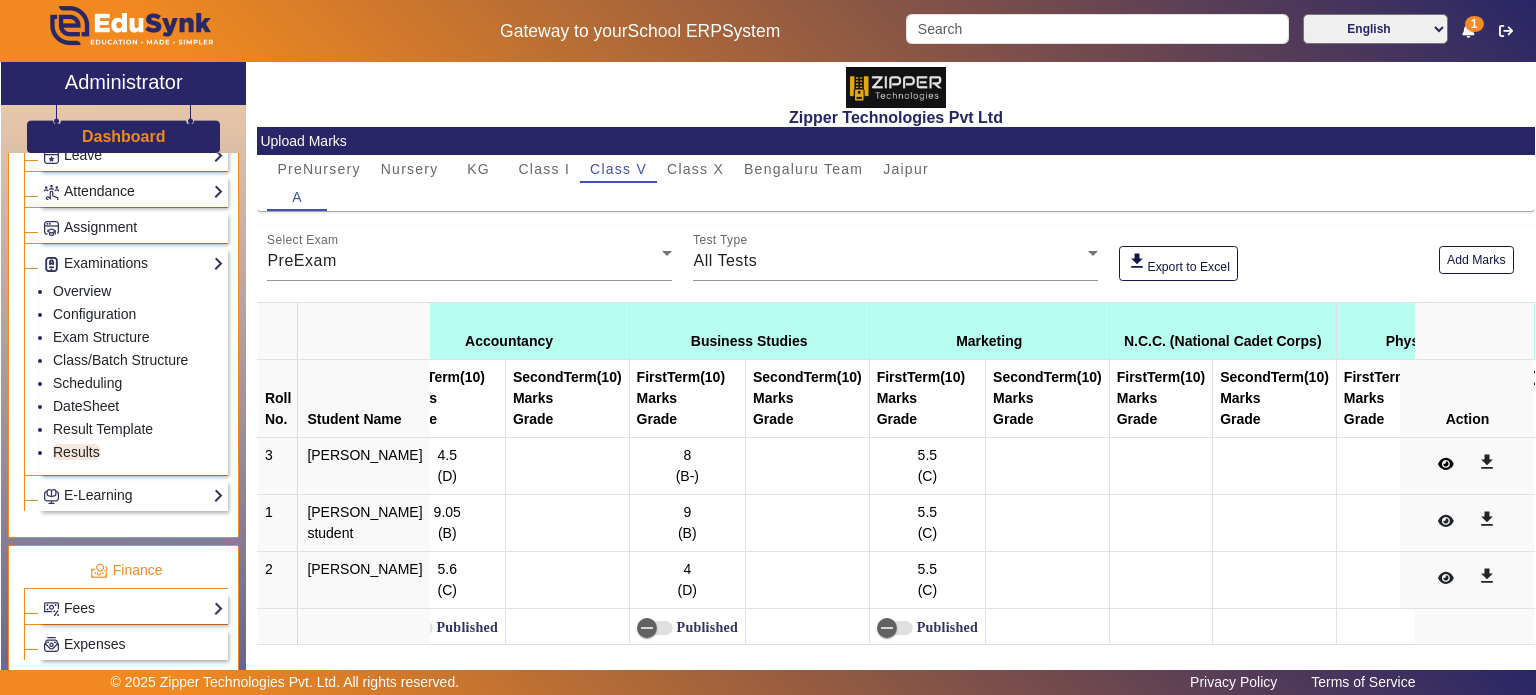 click 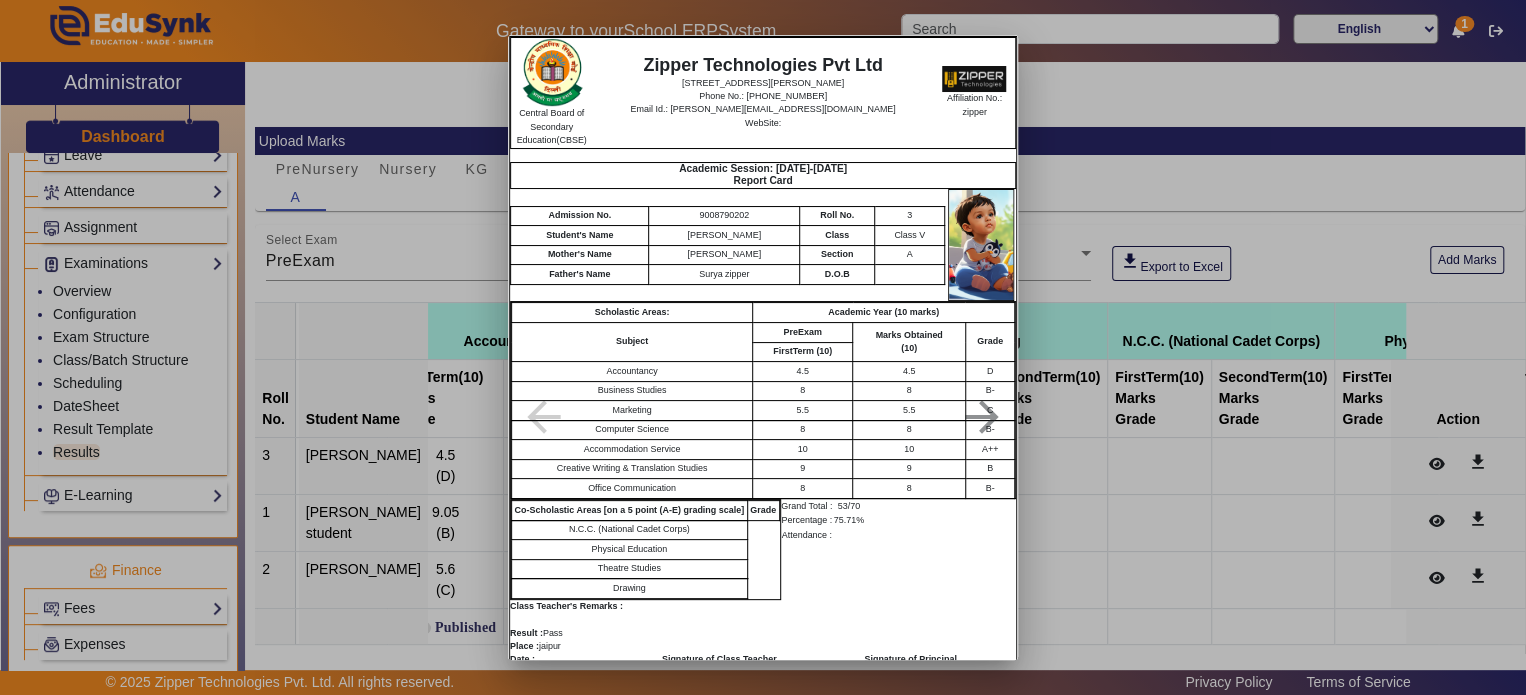 click at bounding box center [763, 347] 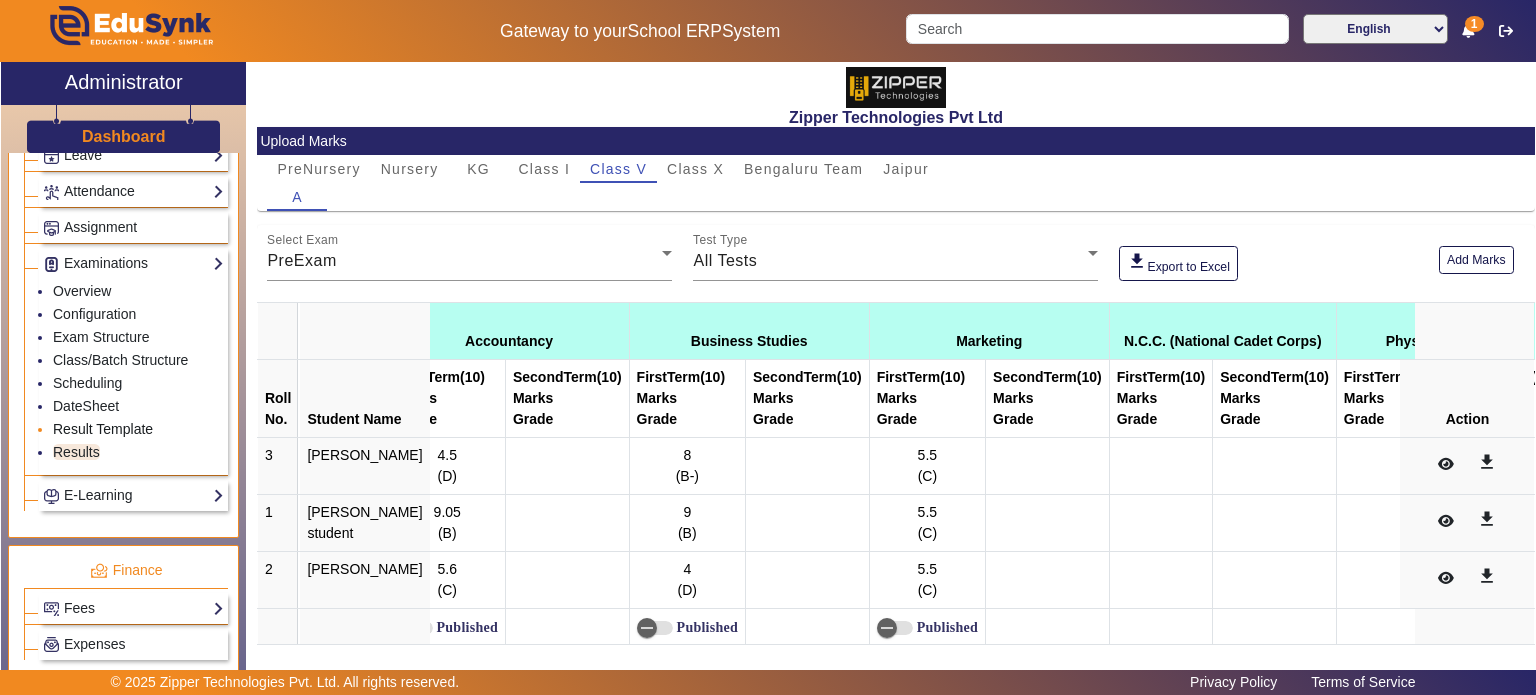 click on "Result Template" 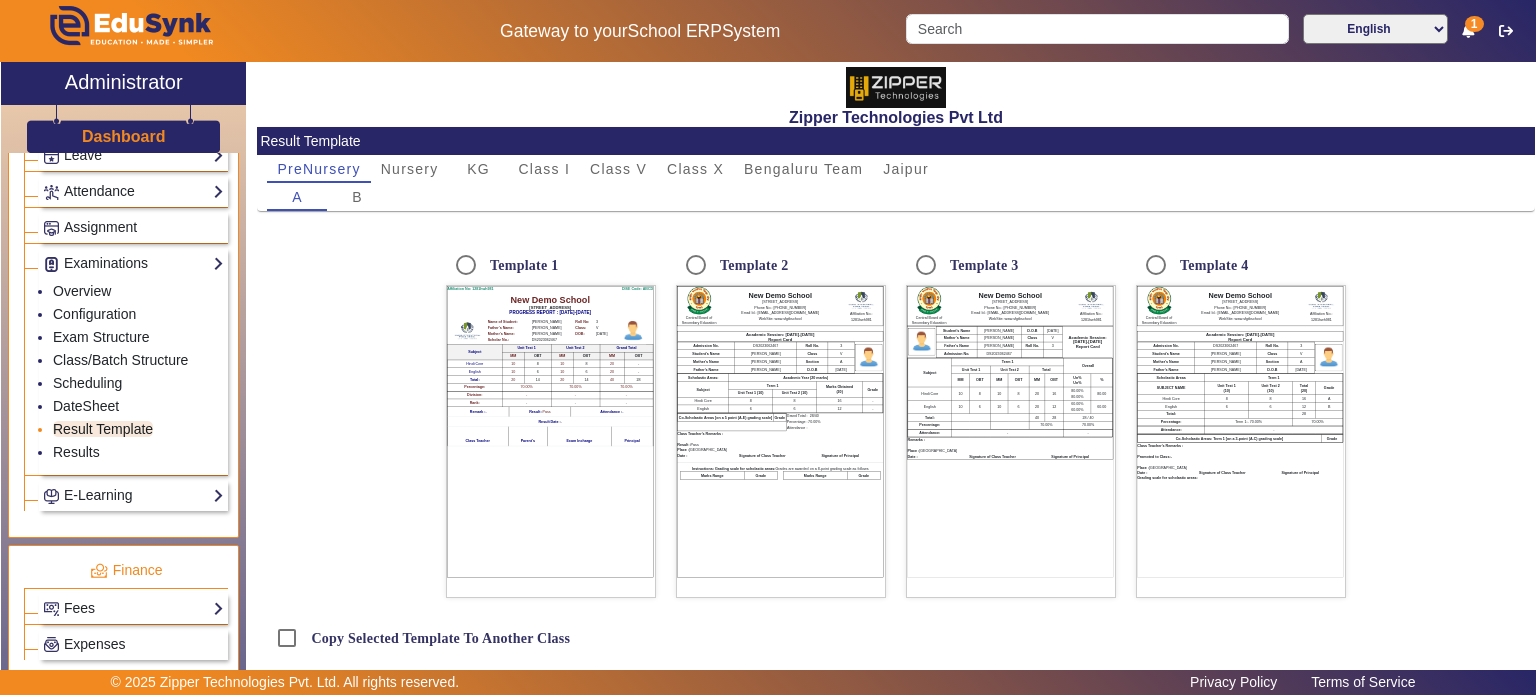 click on "Result Template" 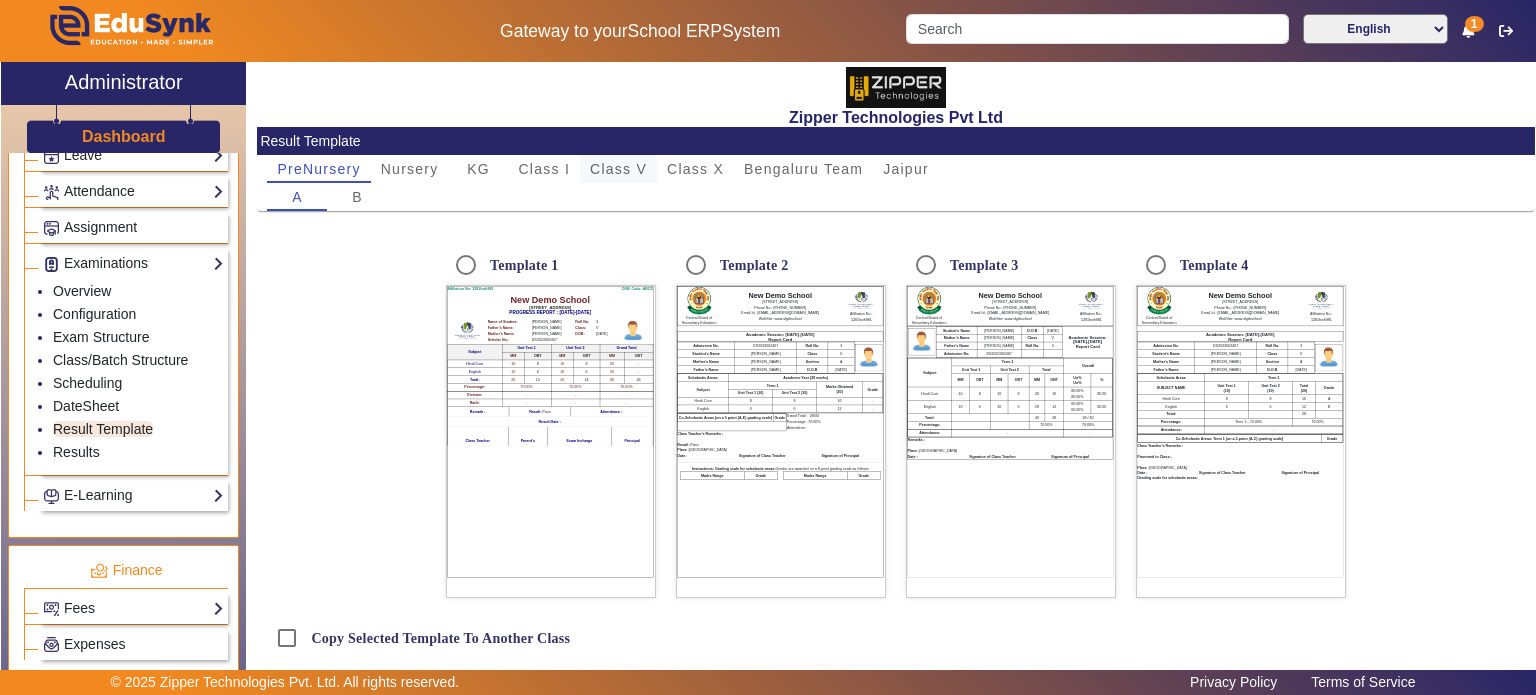 click on "Class V" at bounding box center (618, 169) 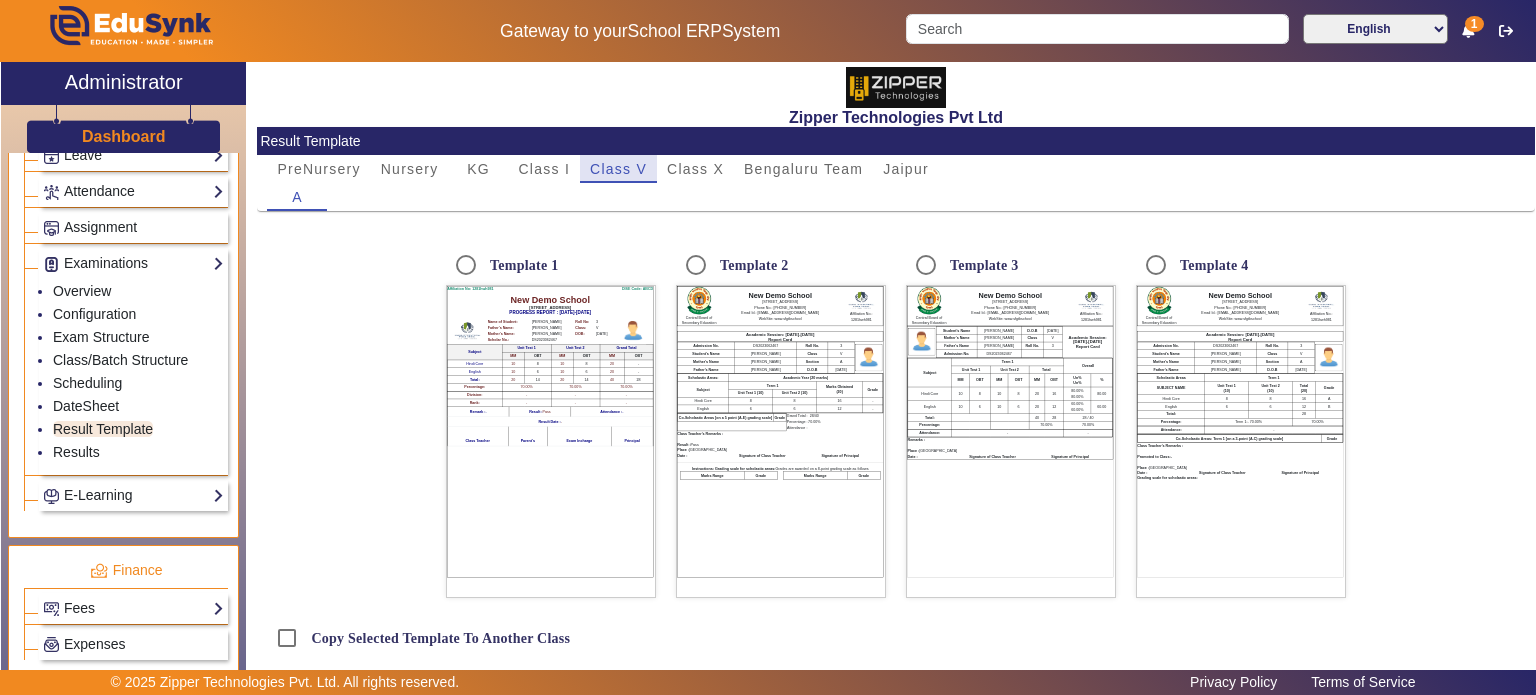 radio on "true" 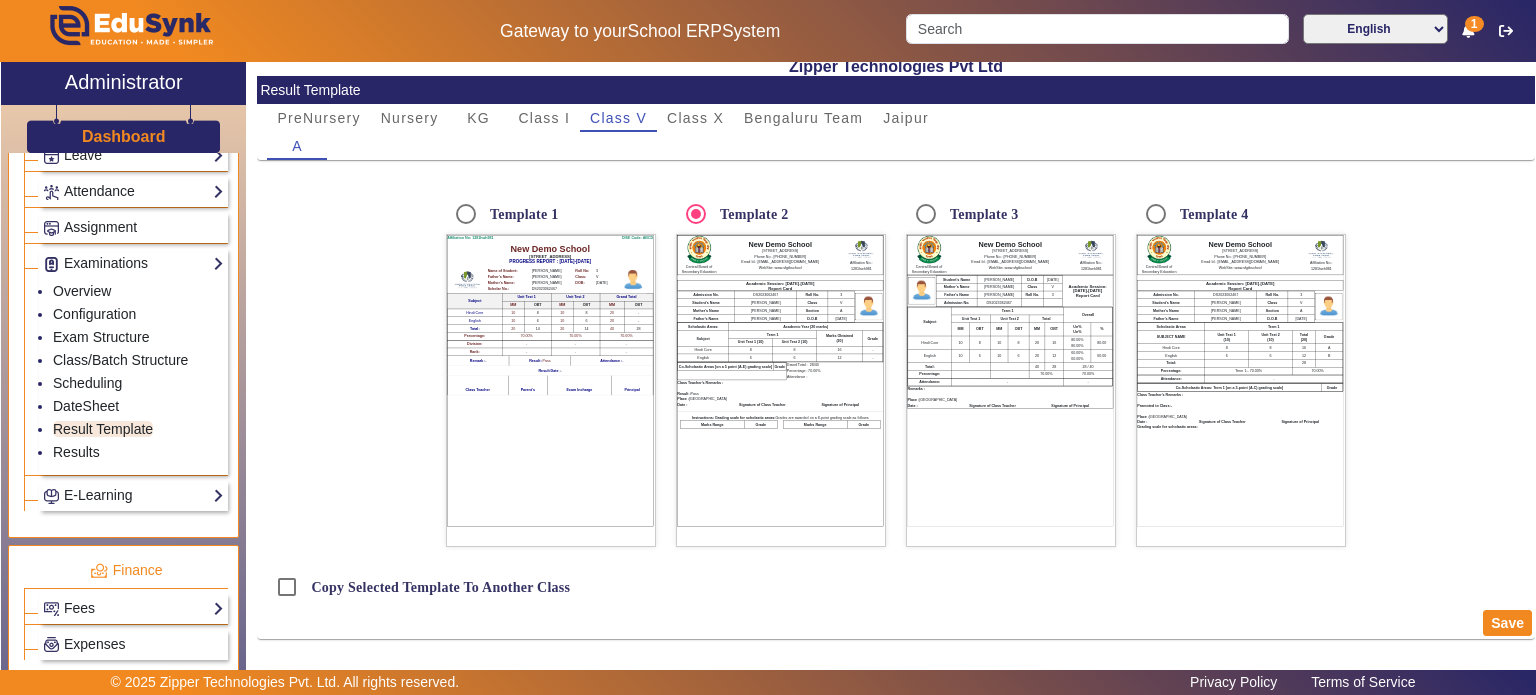 scroll, scrollTop: 50, scrollLeft: 0, axis: vertical 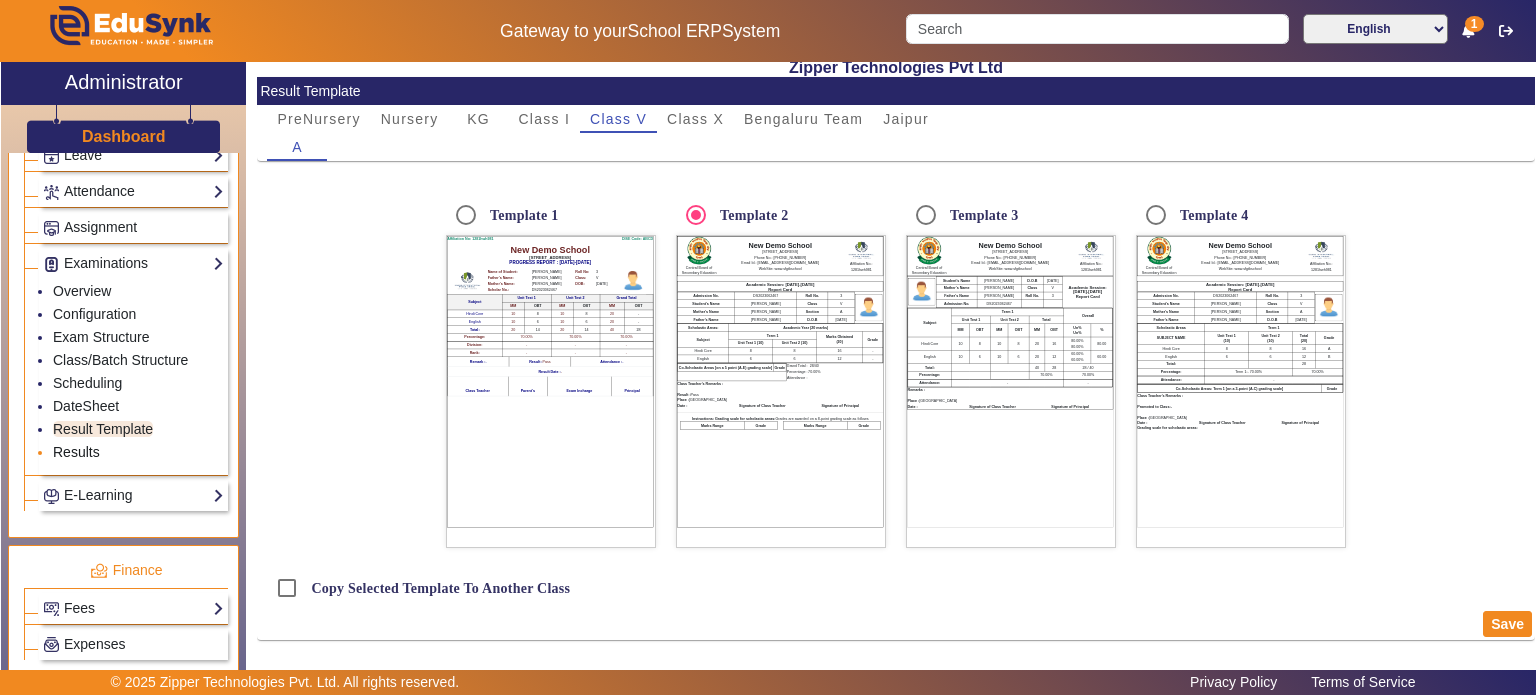 click on "Results" 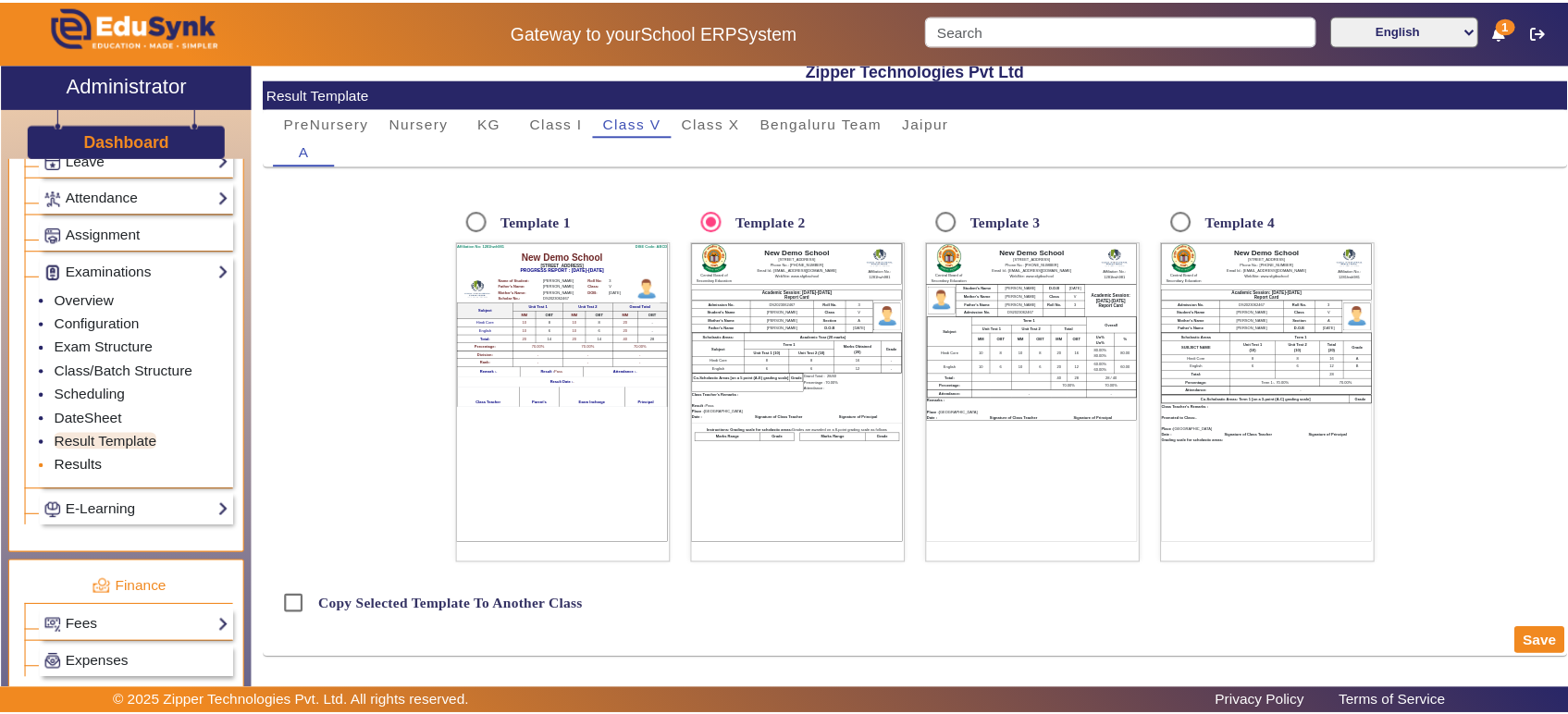 scroll, scrollTop: 0, scrollLeft: 0, axis: both 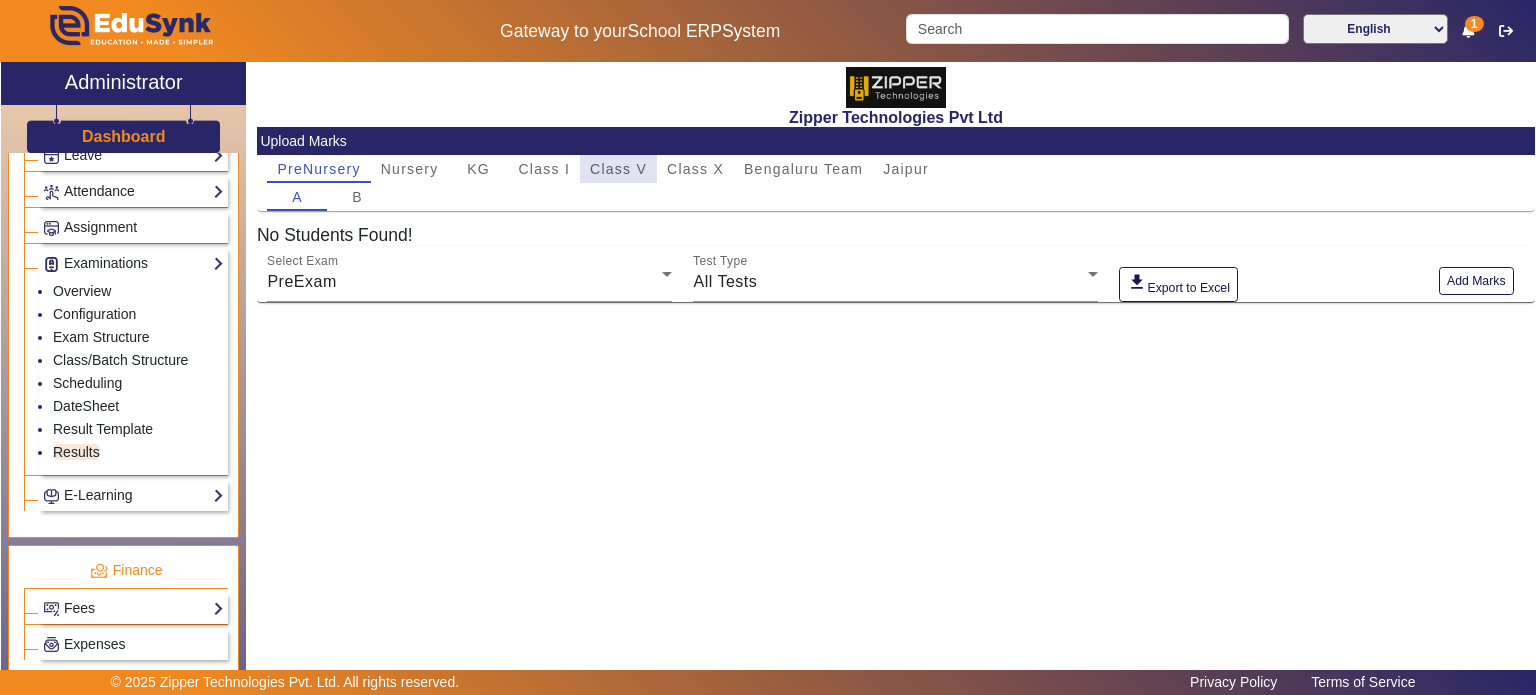 click on "Class V" at bounding box center (618, 169) 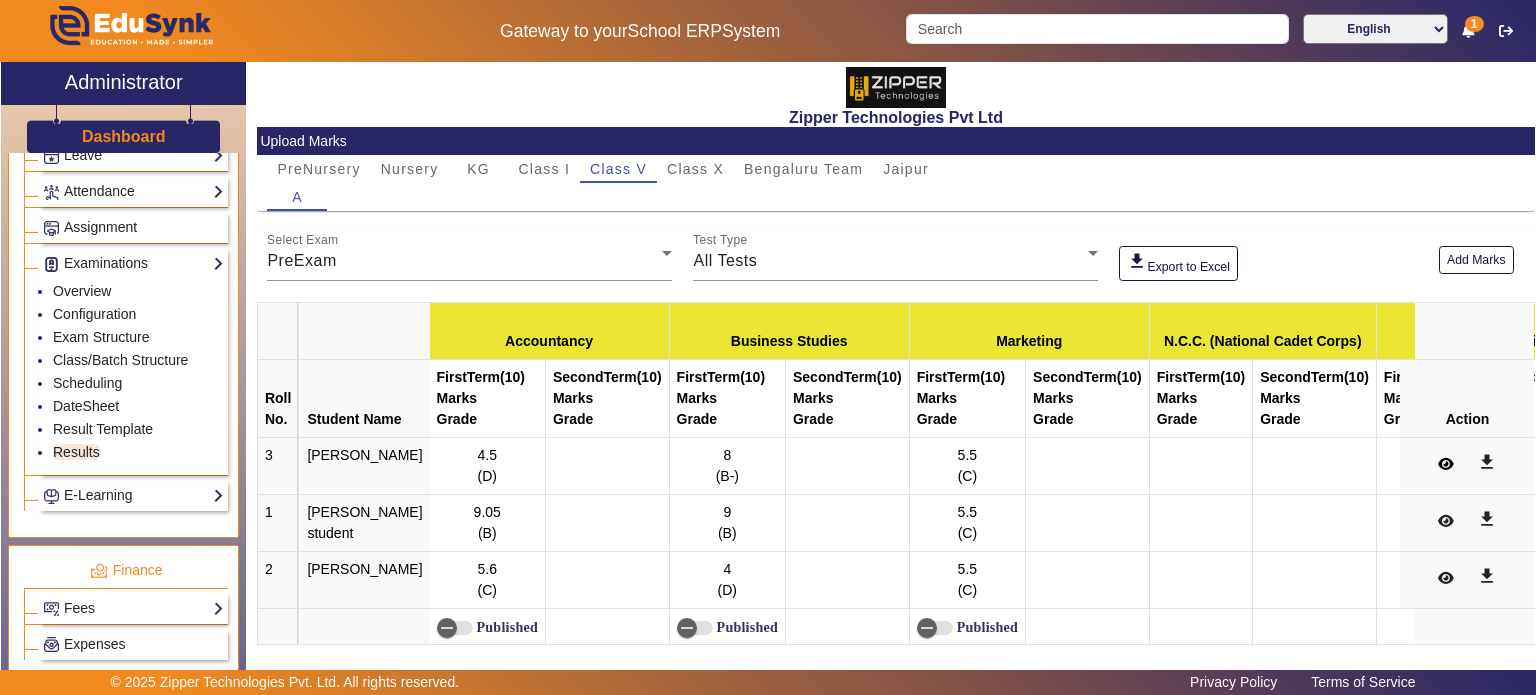 click 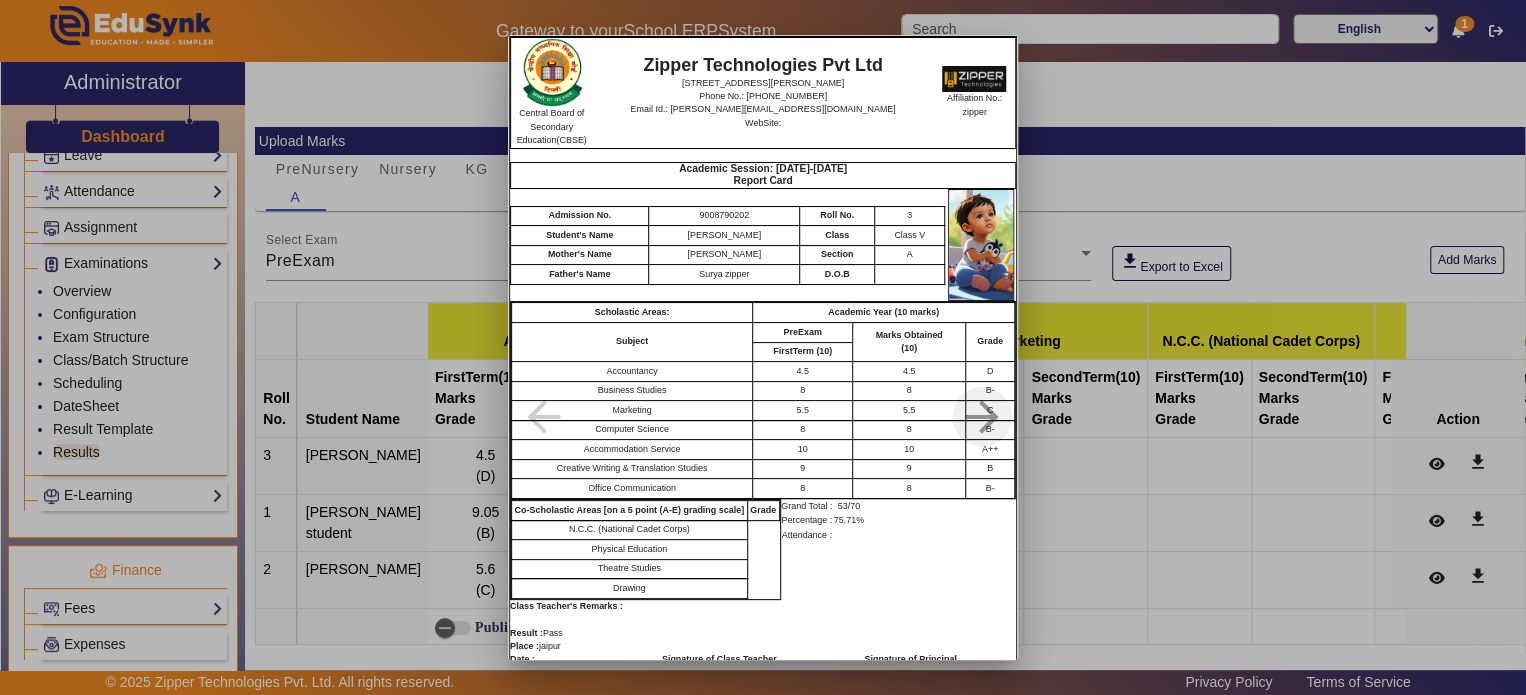 type 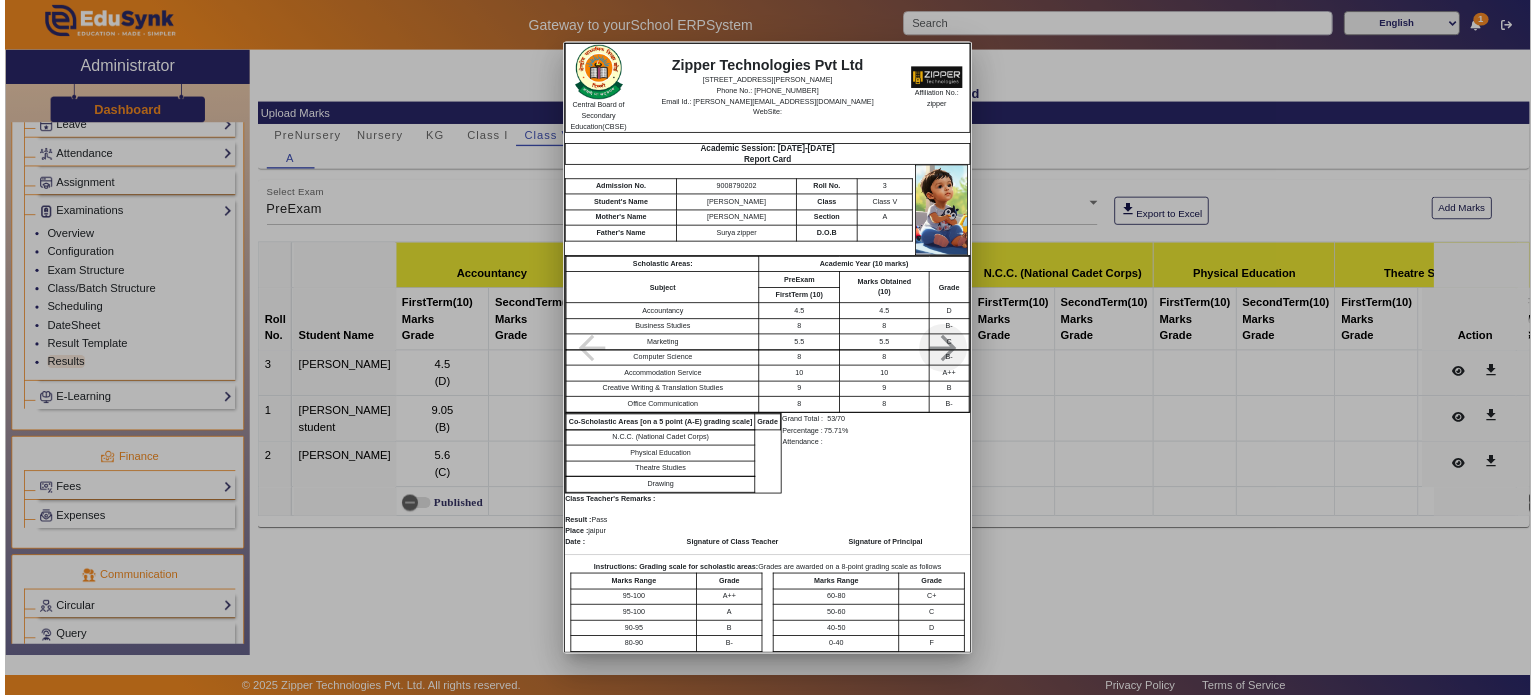scroll, scrollTop: 894, scrollLeft: 0, axis: vertical 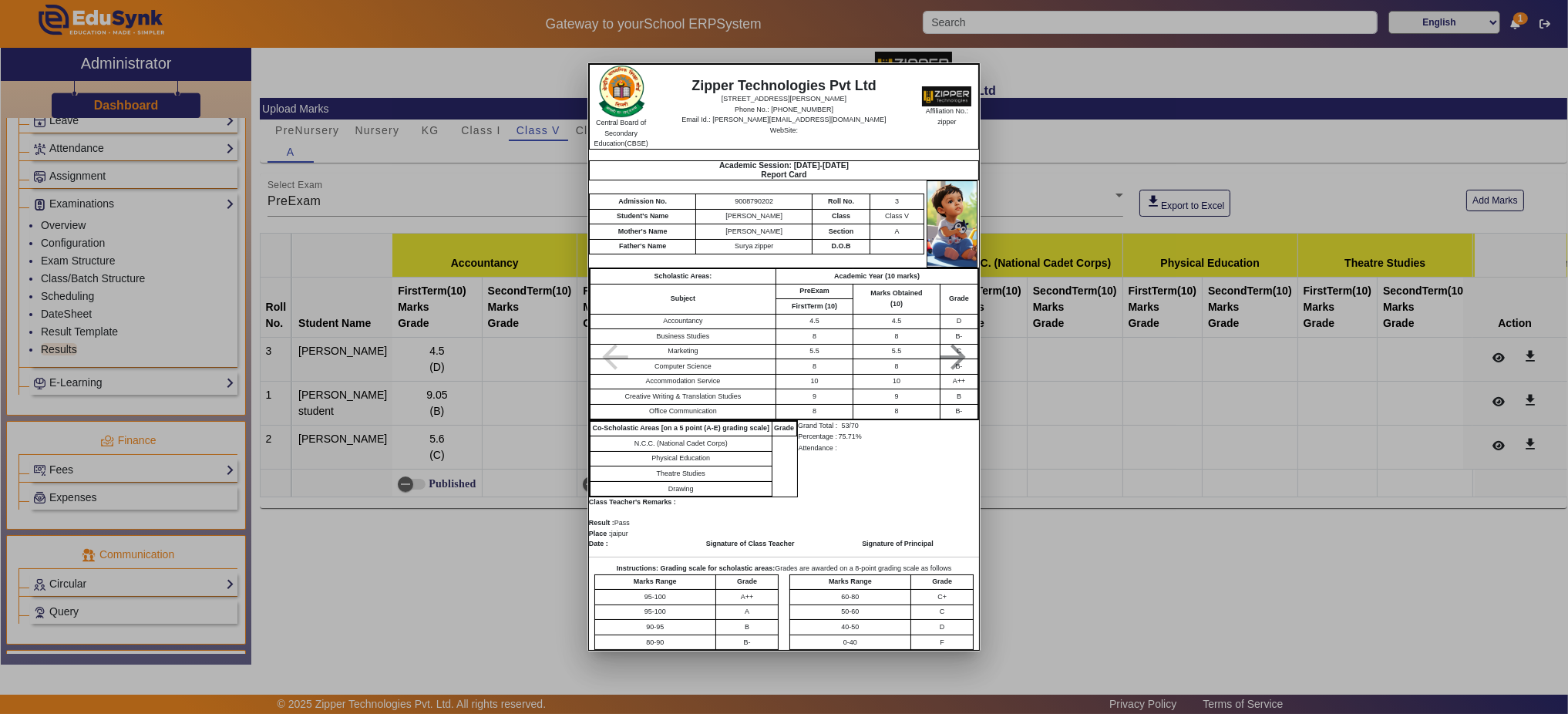 click at bounding box center (784, 357) 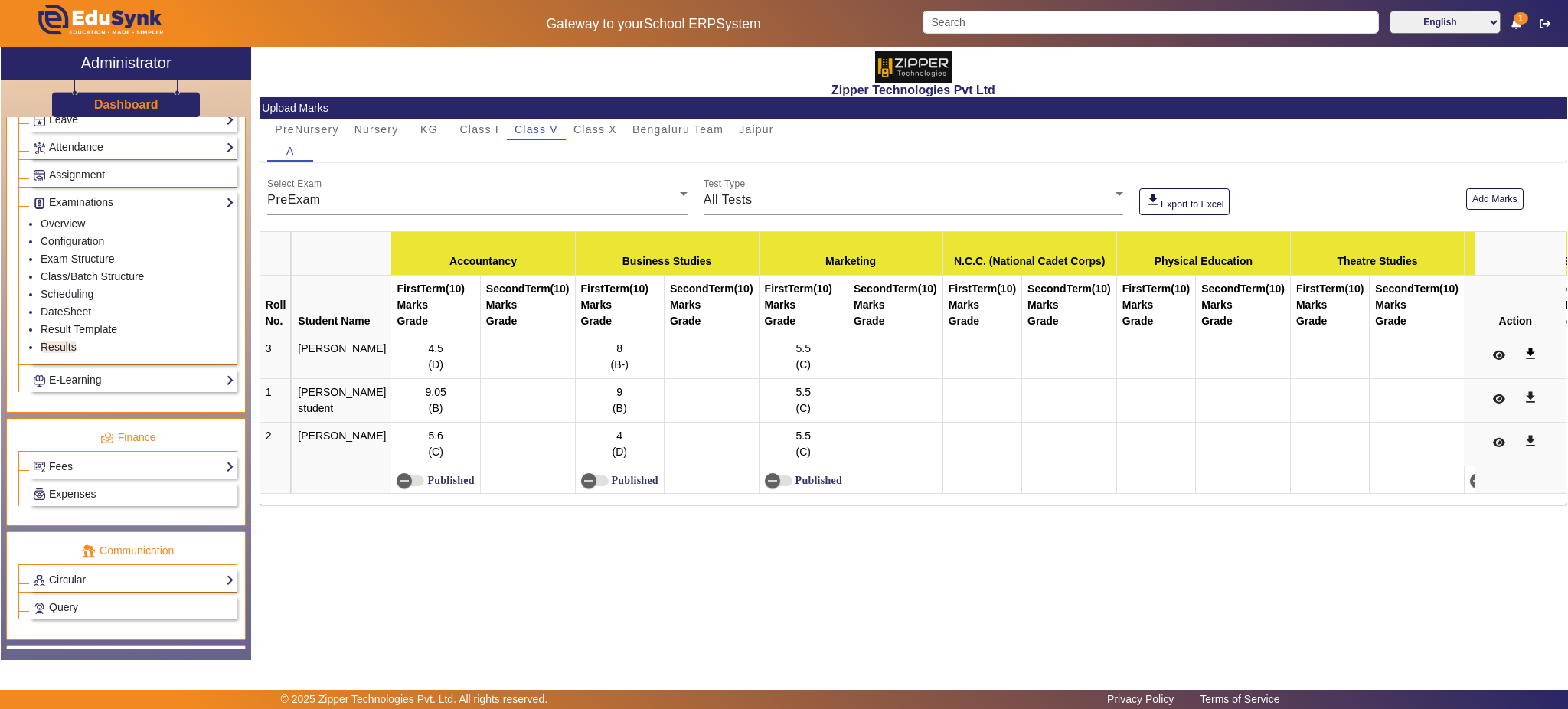 click on "get_app" 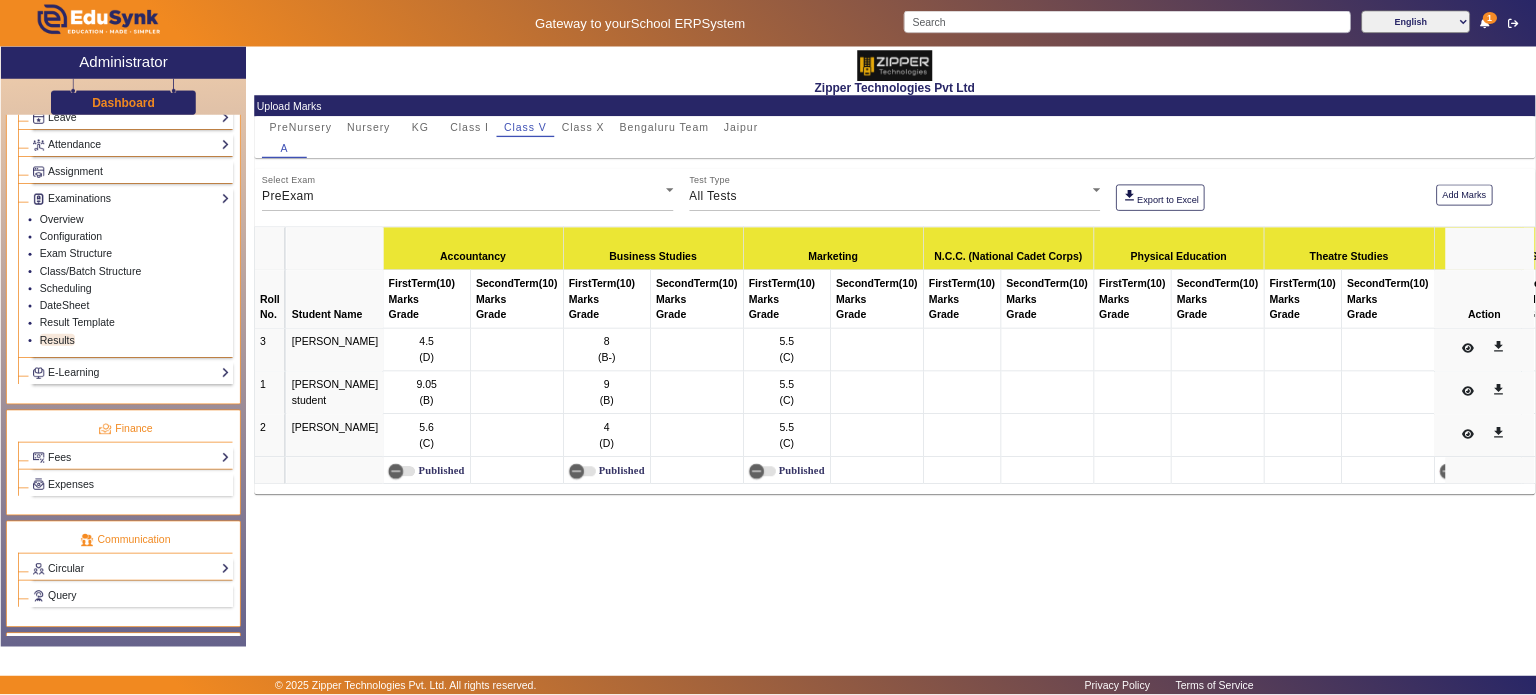 scroll, scrollTop: 895, scrollLeft: 0, axis: vertical 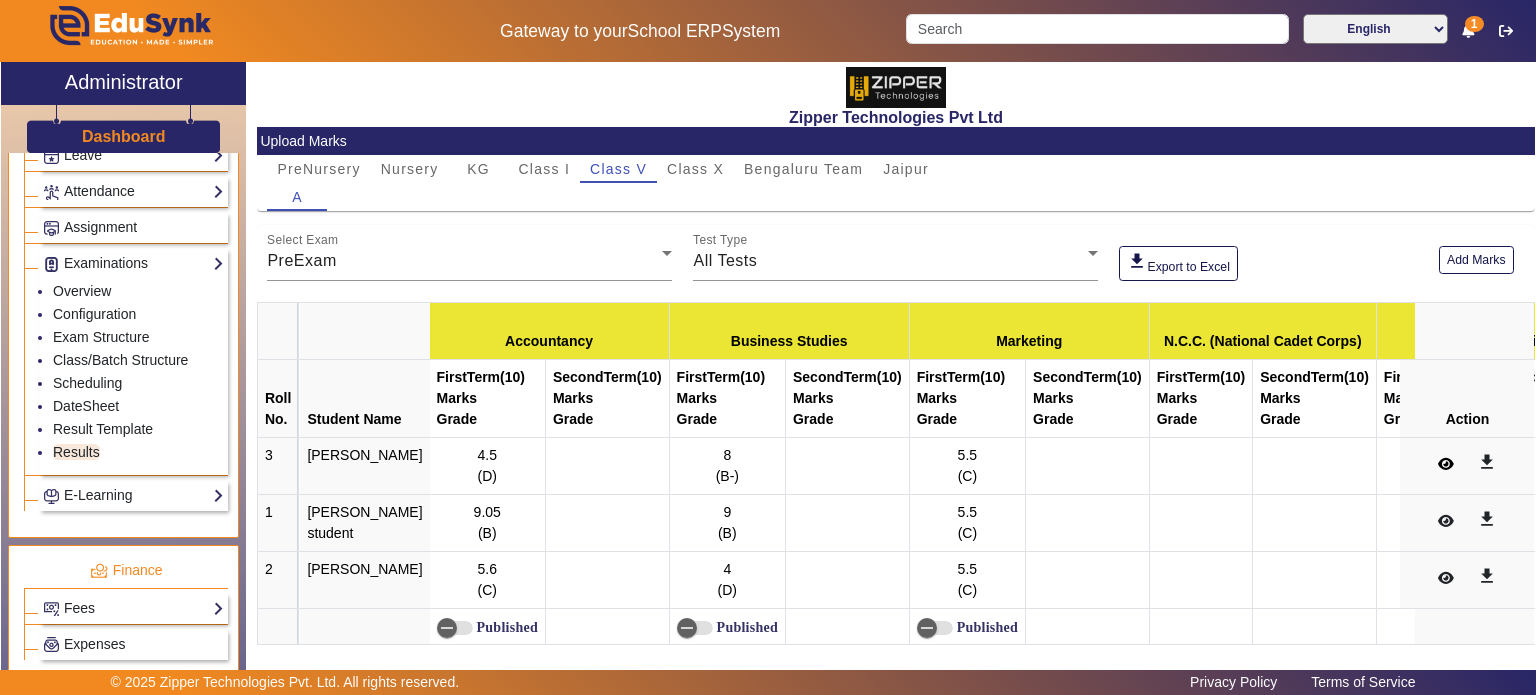 click 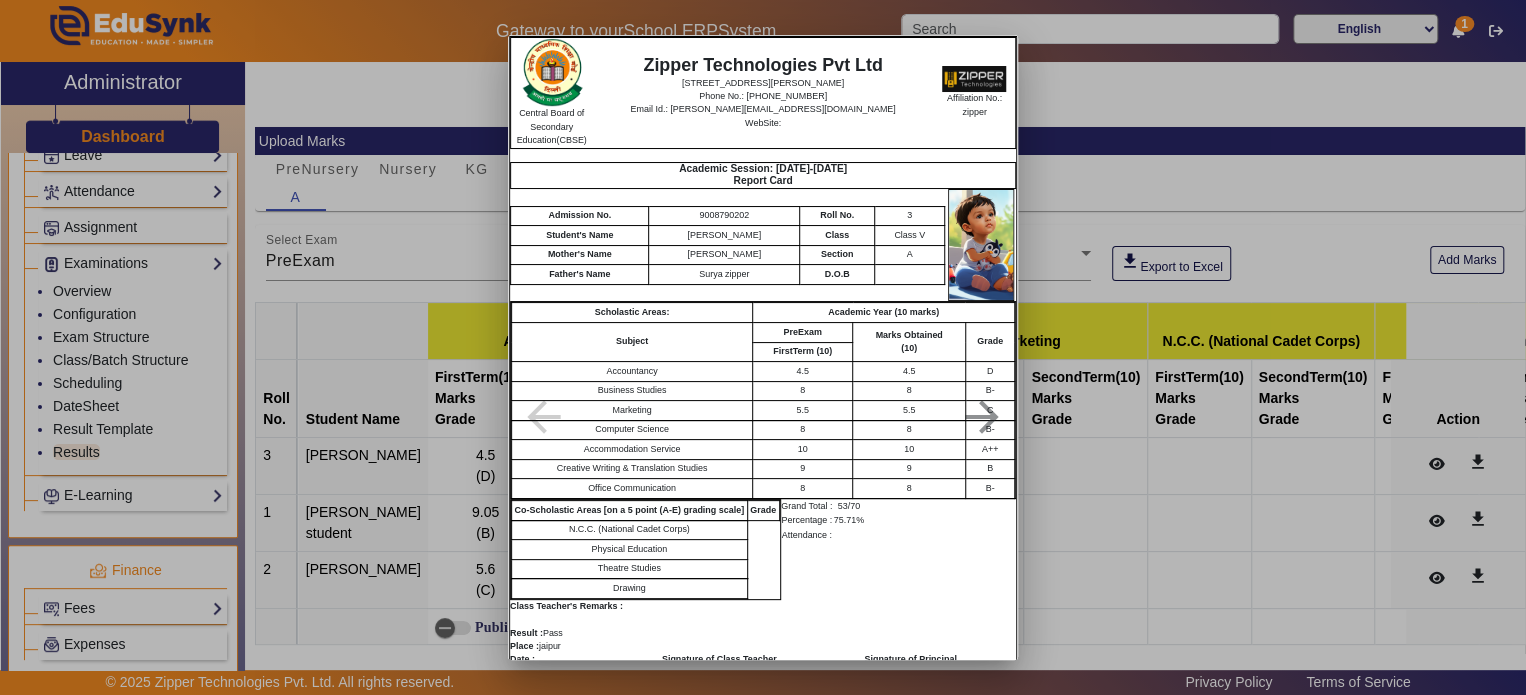 click at bounding box center [763, 347] 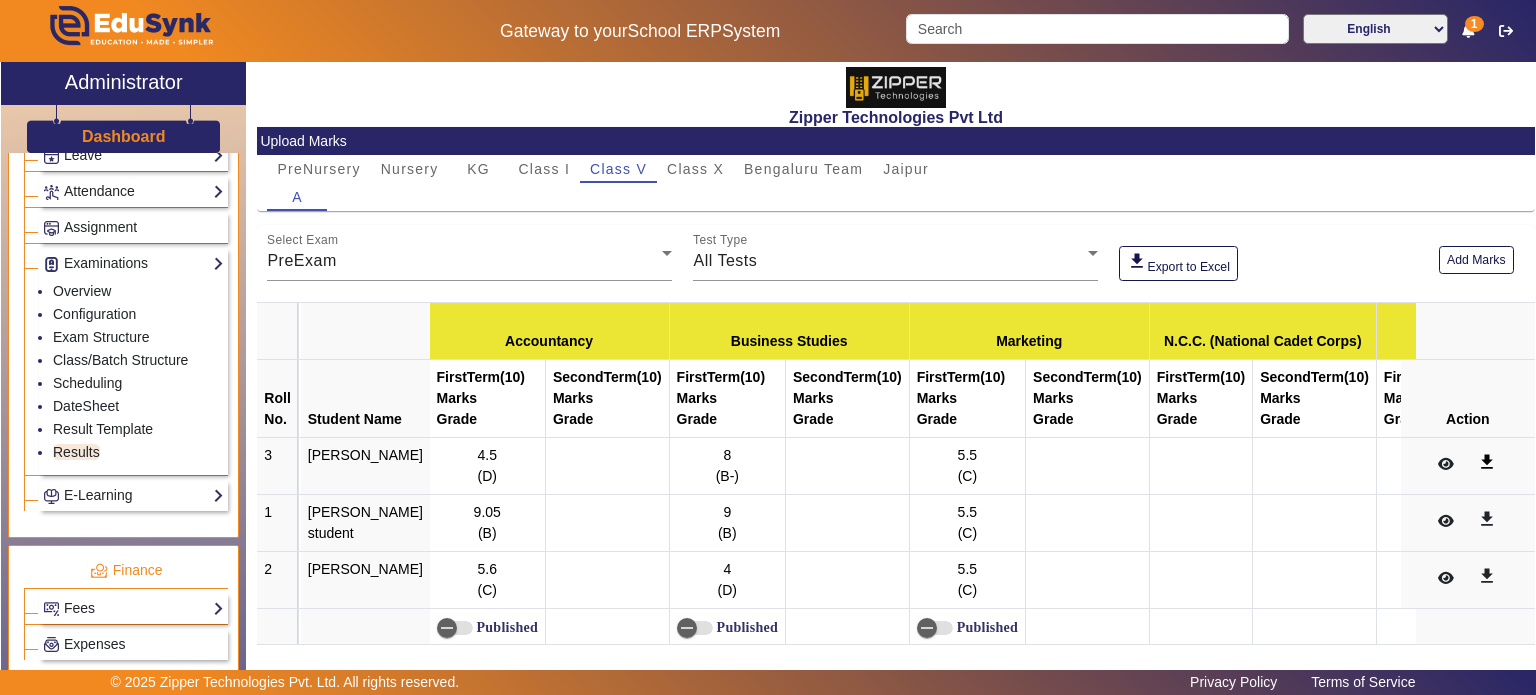 click on "get_app" 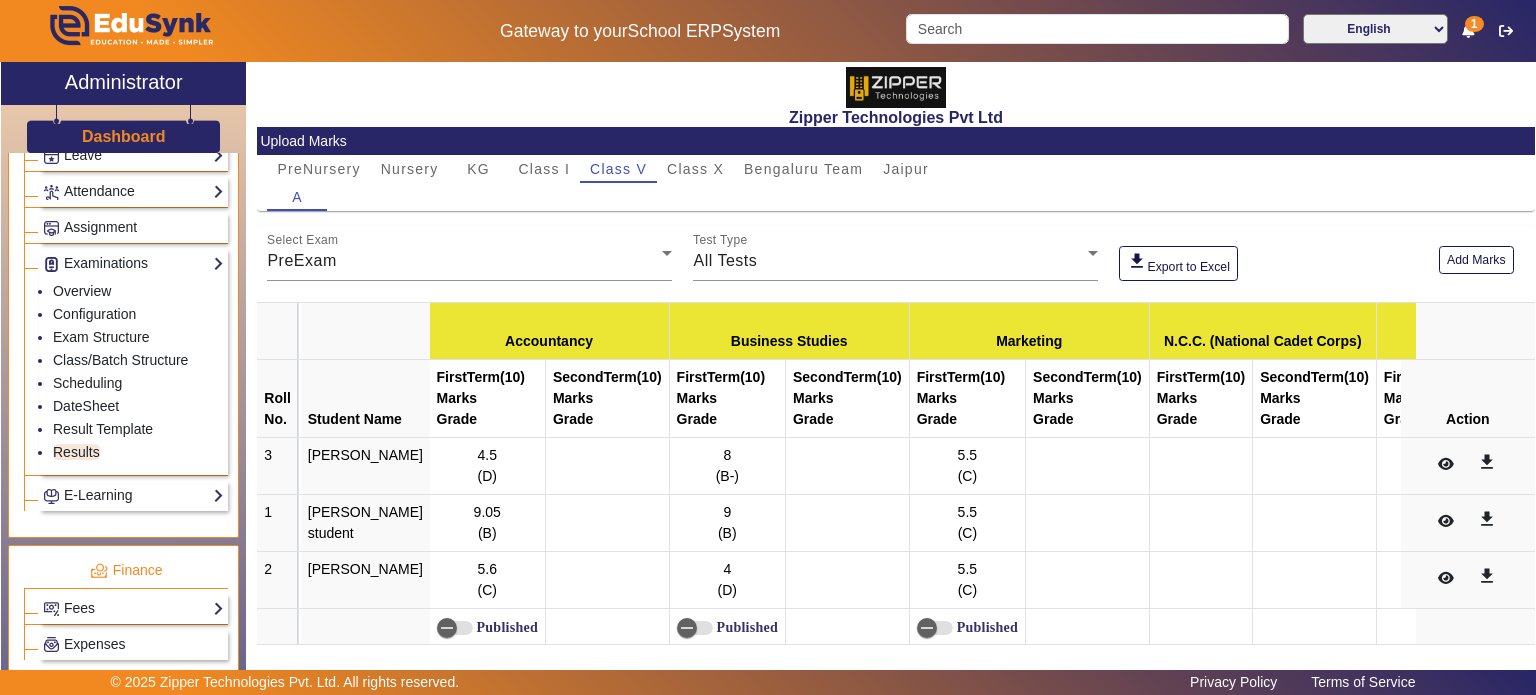 click 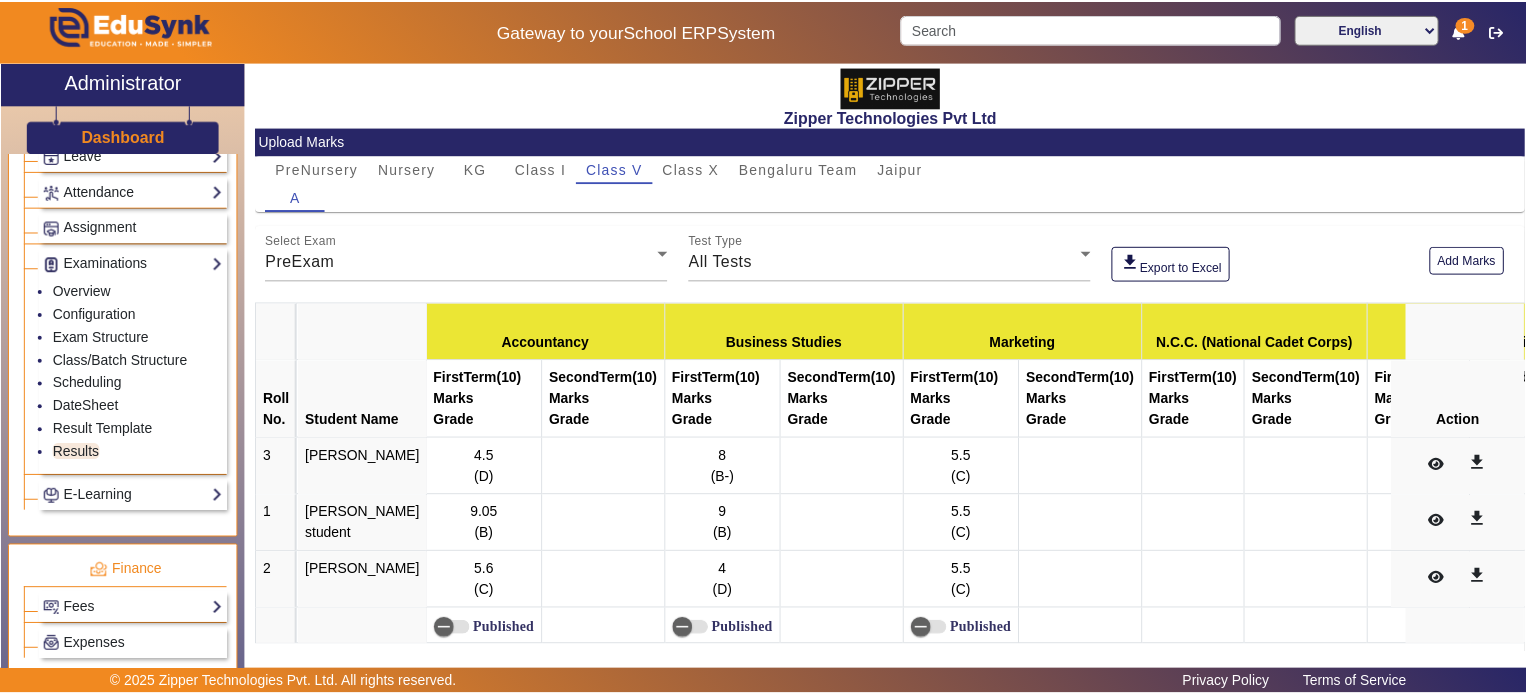scroll, scrollTop: 50, scrollLeft: 0, axis: vertical 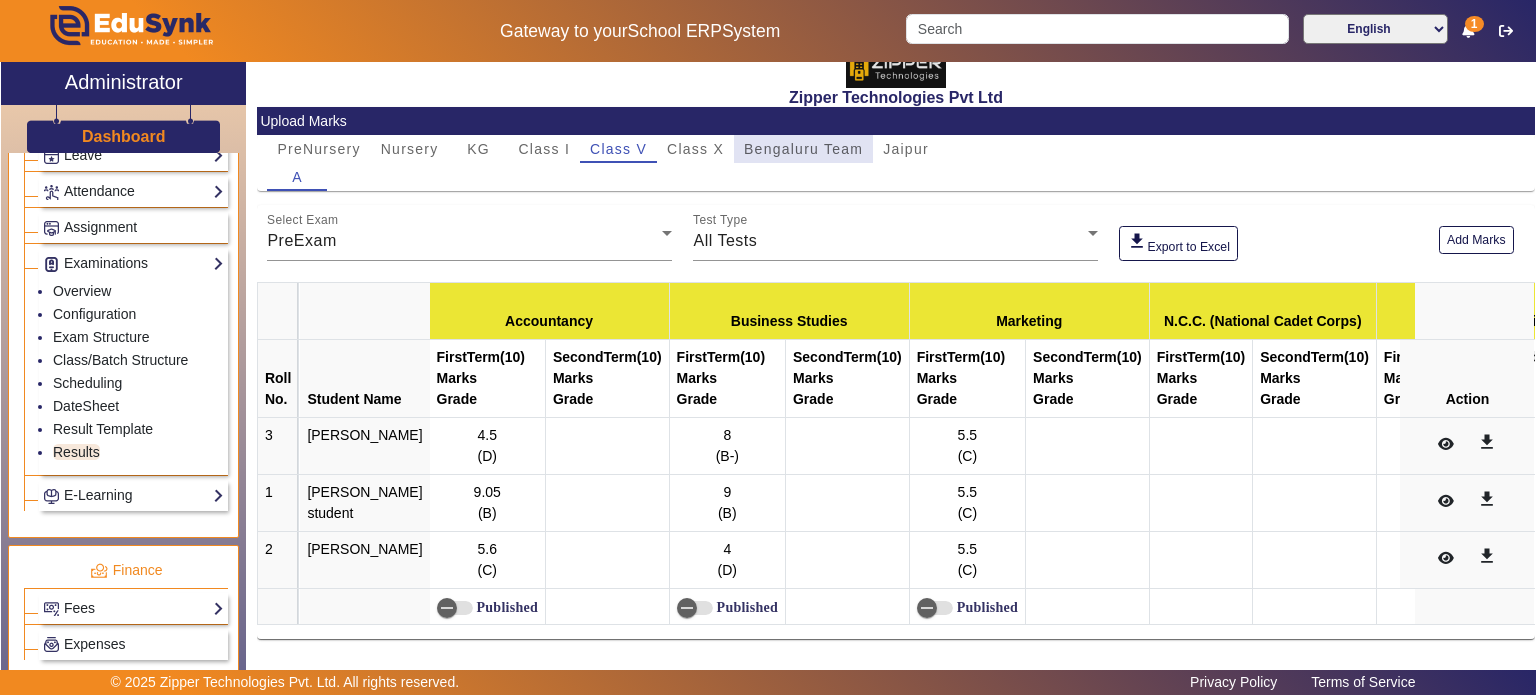 click on "Bengaluru Team" at bounding box center [803, 149] 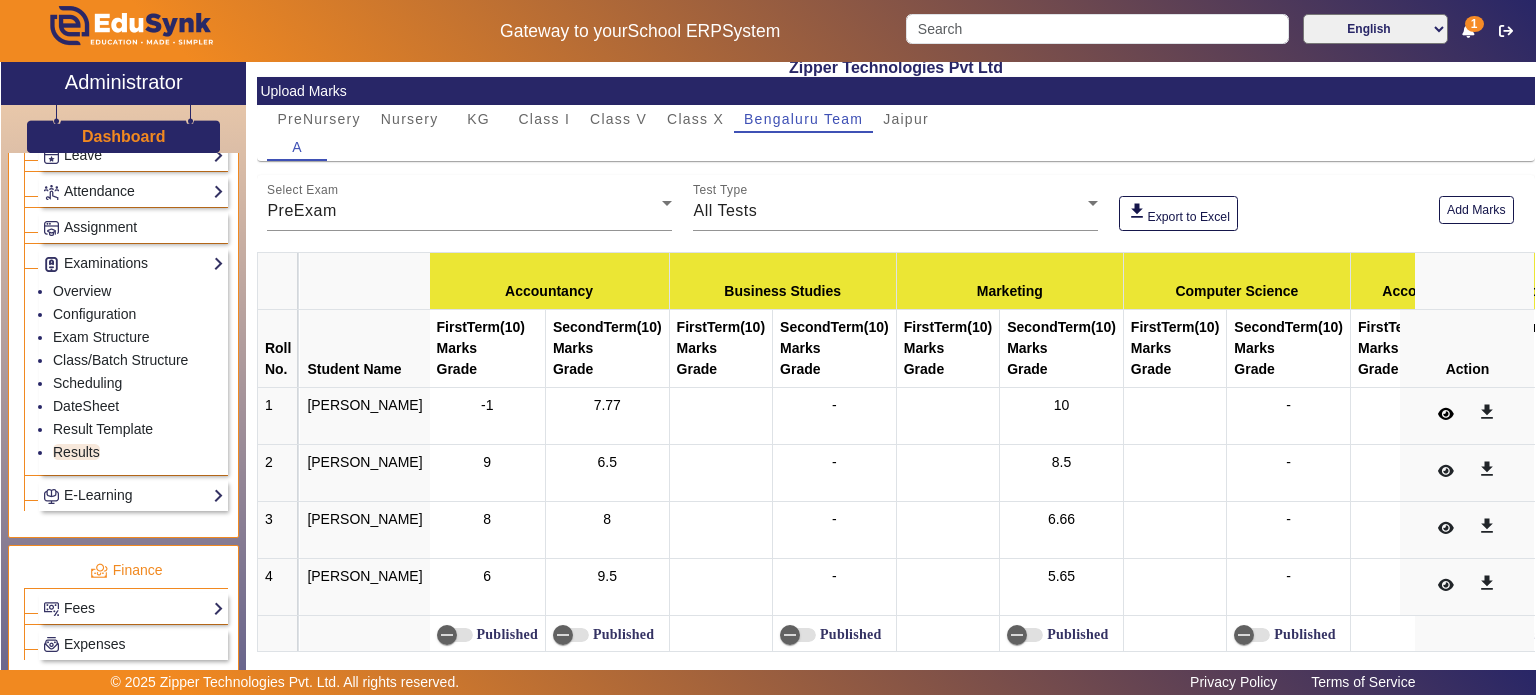 click 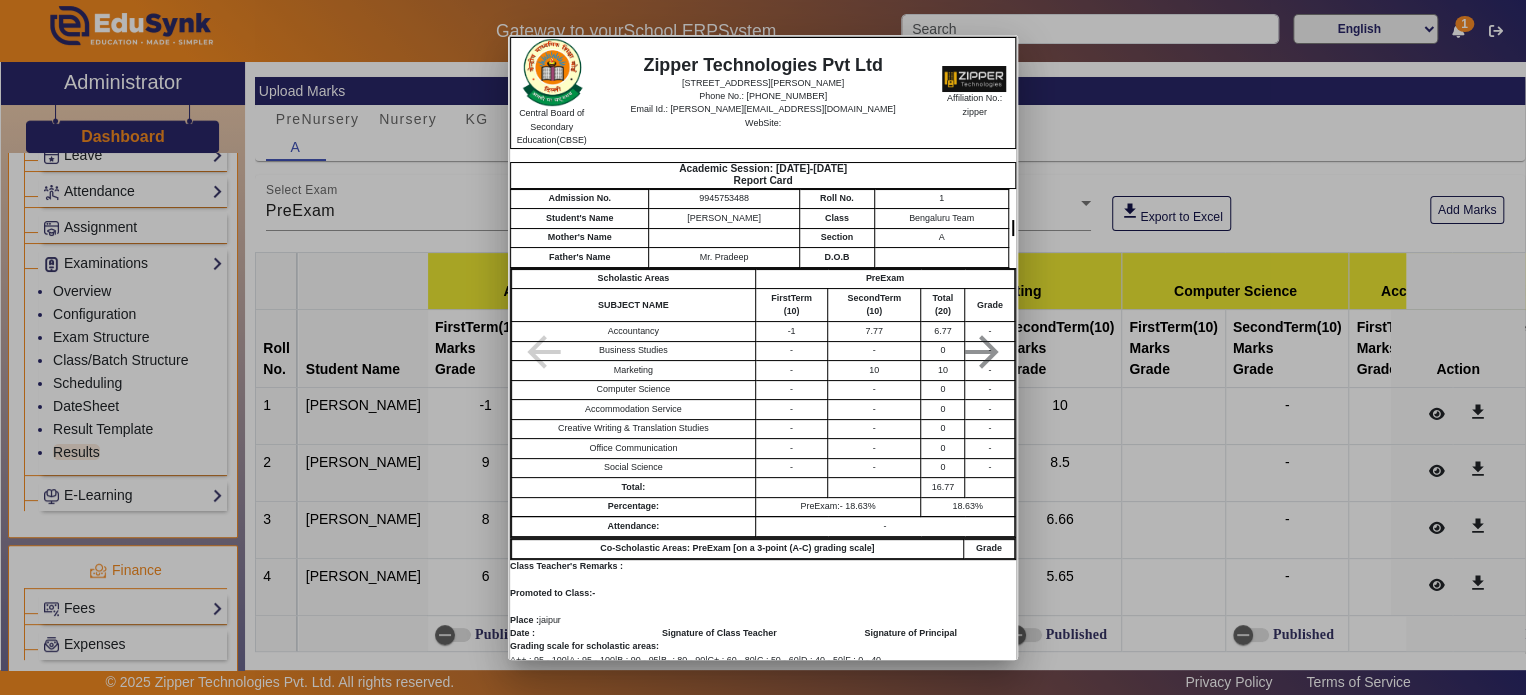 click at bounding box center (763, 347) 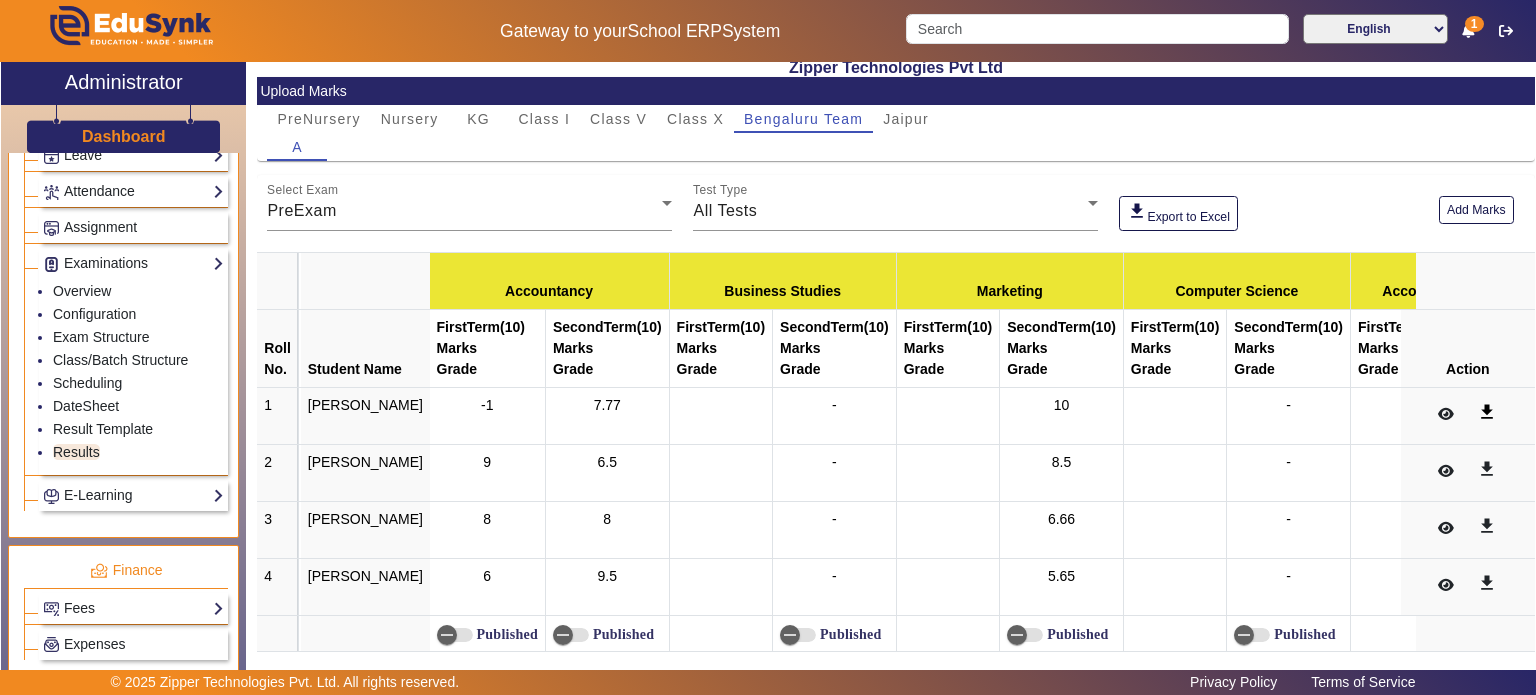 click on "get_app" 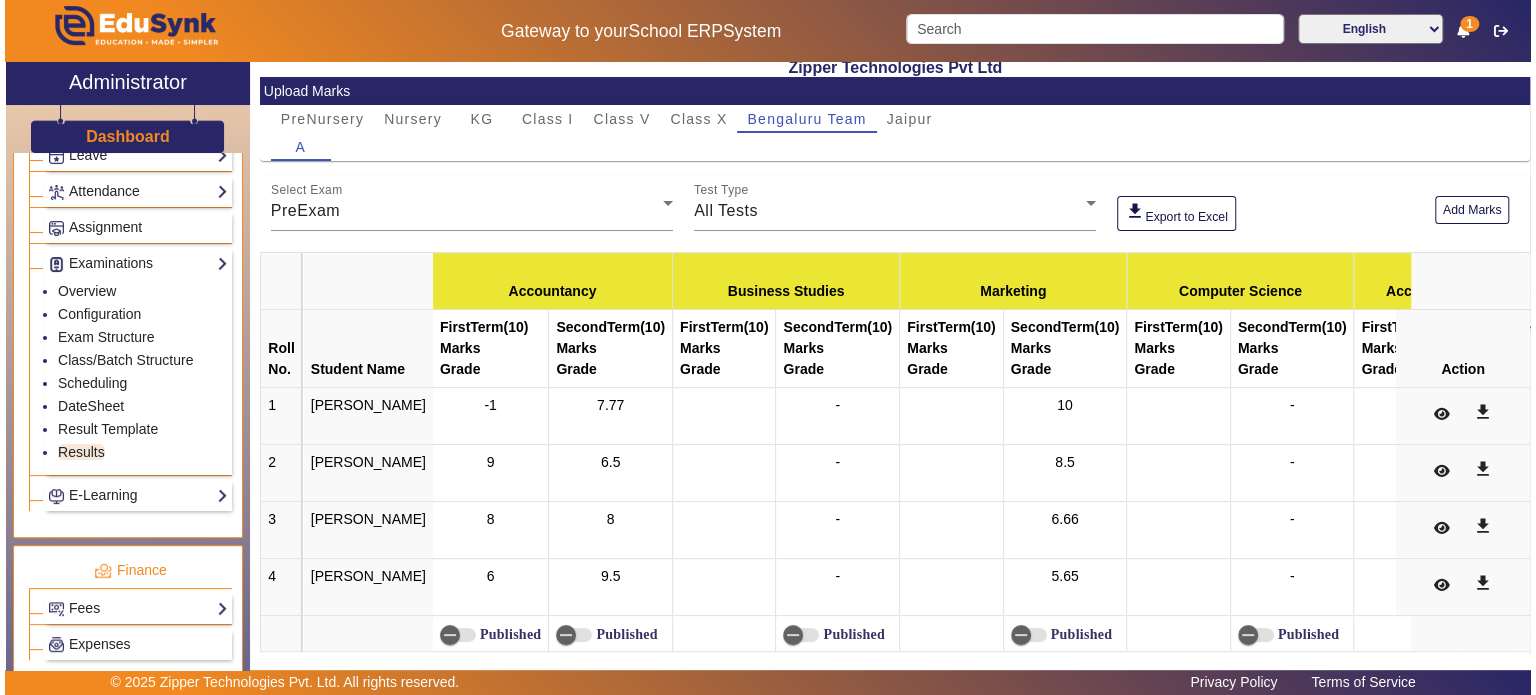 scroll, scrollTop: 50, scrollLeft: 0, axis: vertical 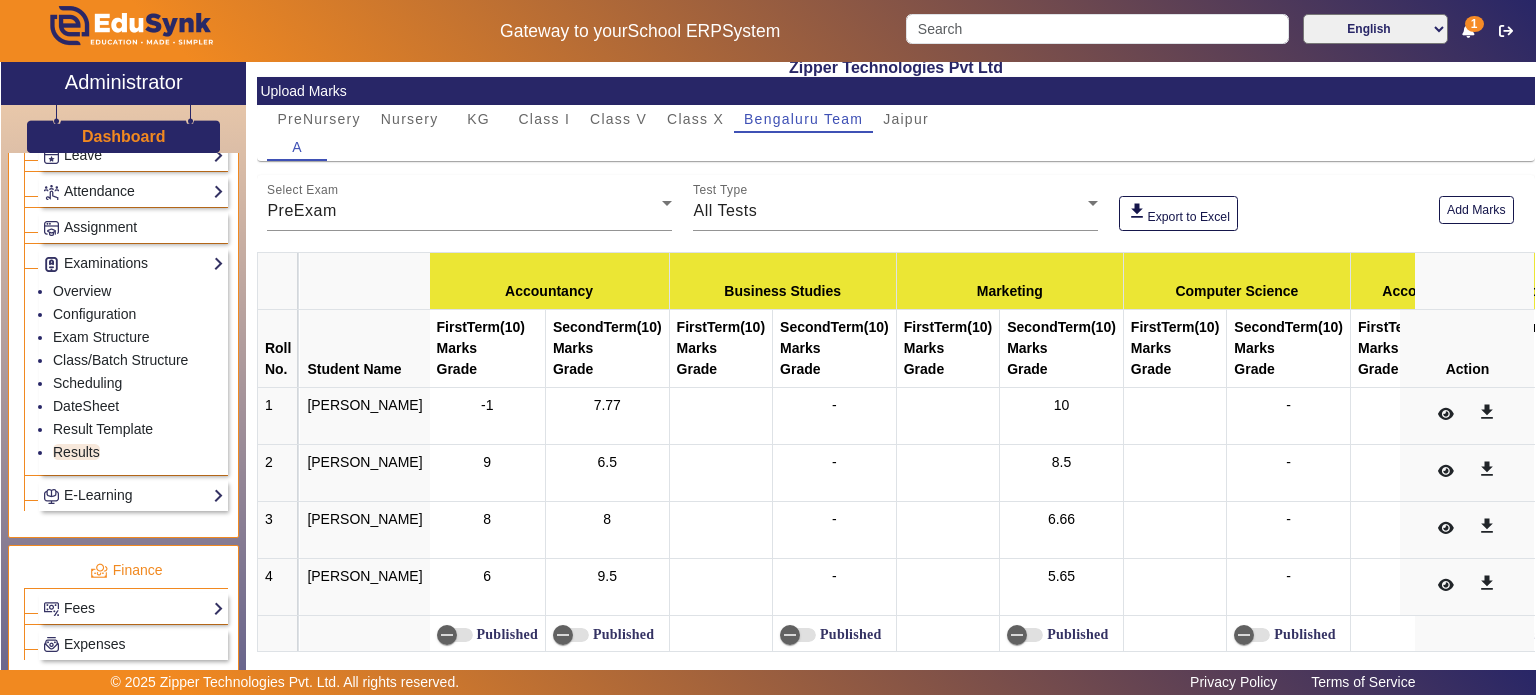 type 